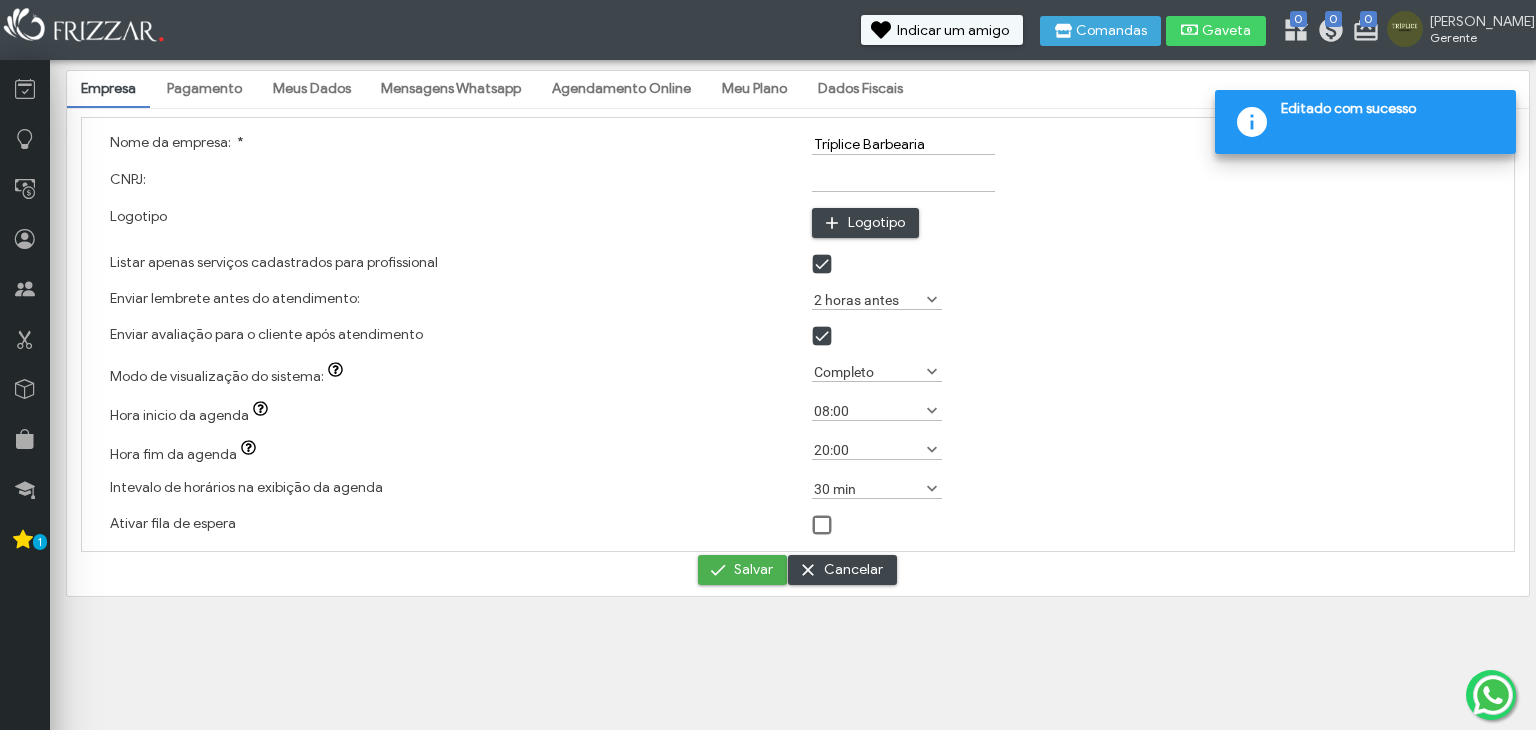 scroll, scrollTop: 0, scrollLeft: 0, axis: both 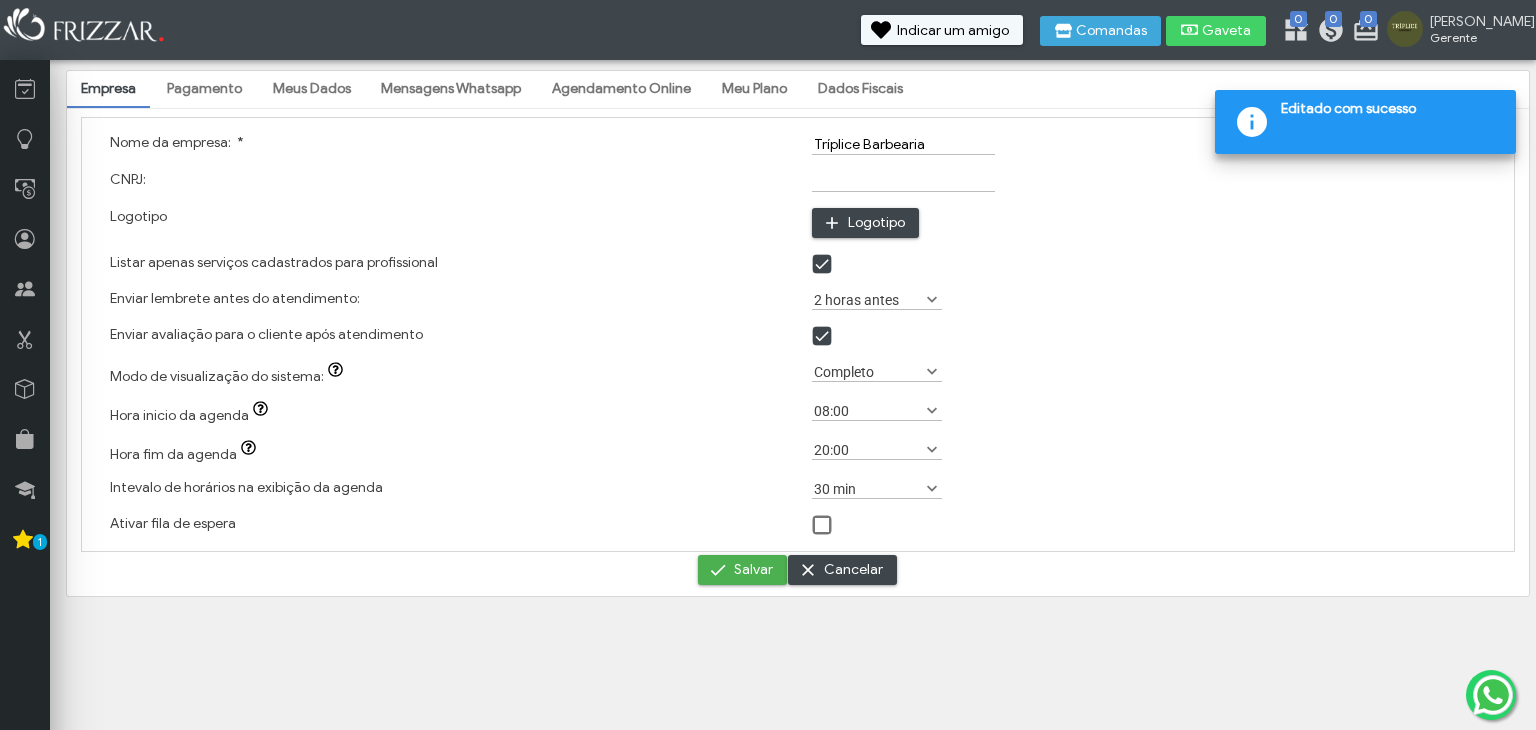 click on "Pagamento" at bounding box center (204, 89) 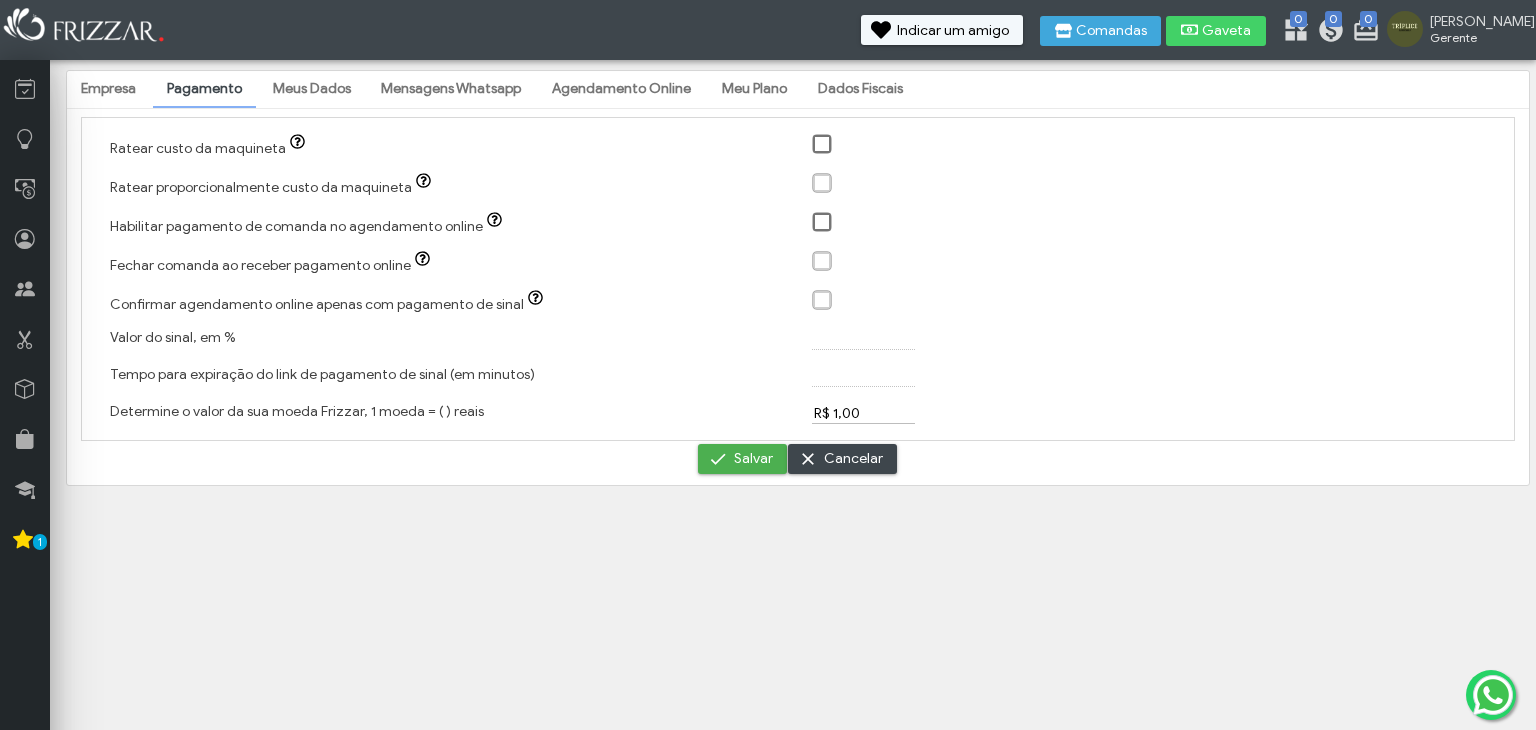 click 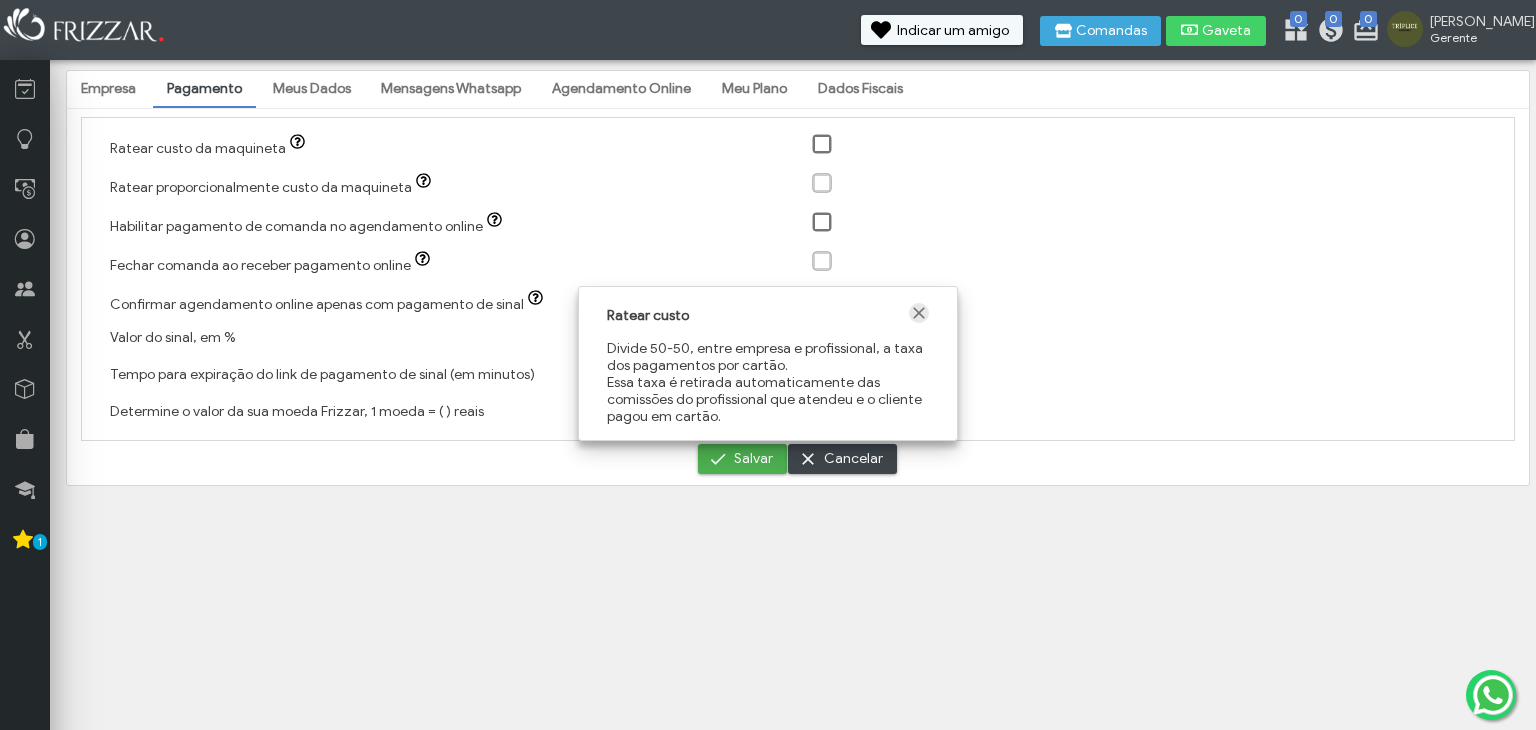 click at bounding box center (919, 313) 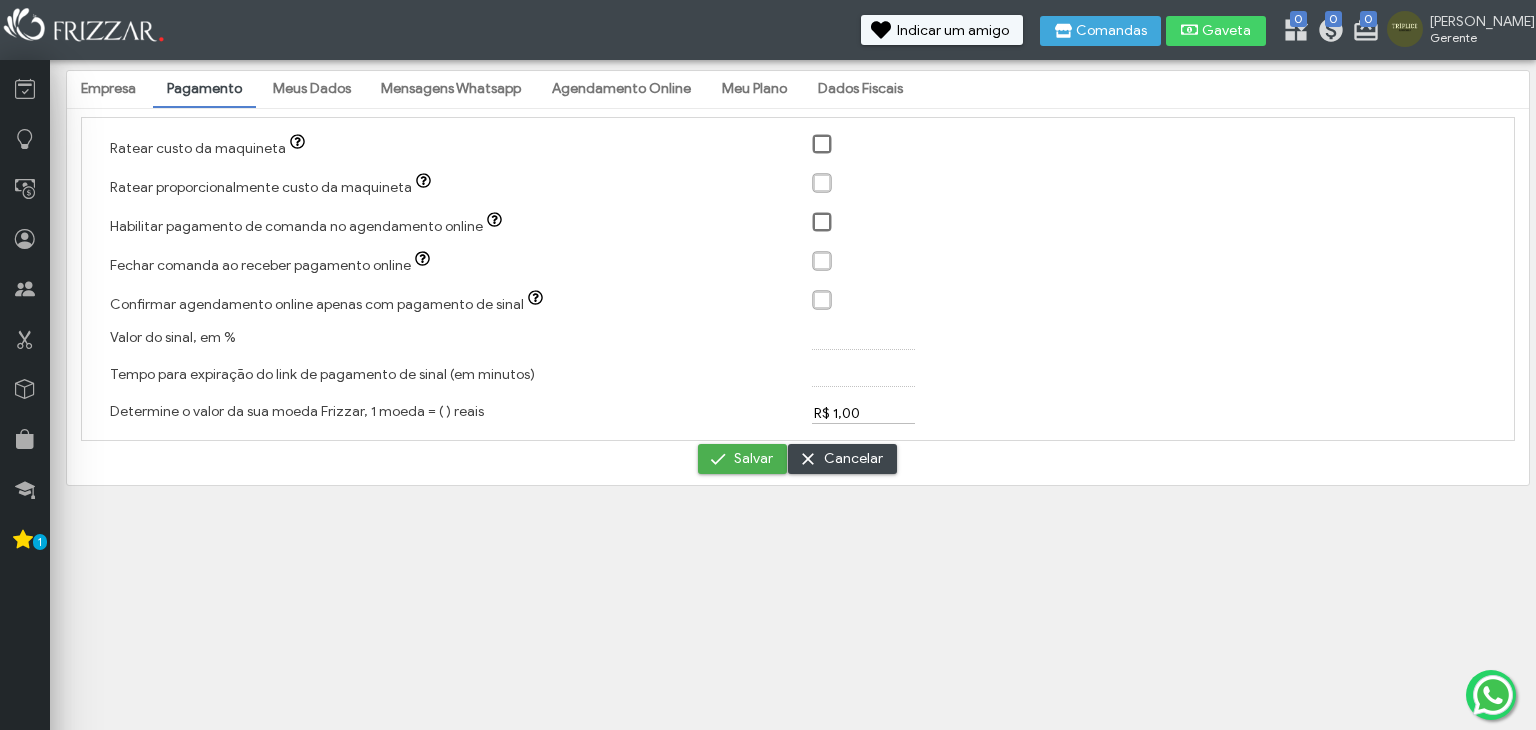 click on "Mensagens Whatsapp" at bounding box center [451, 89] 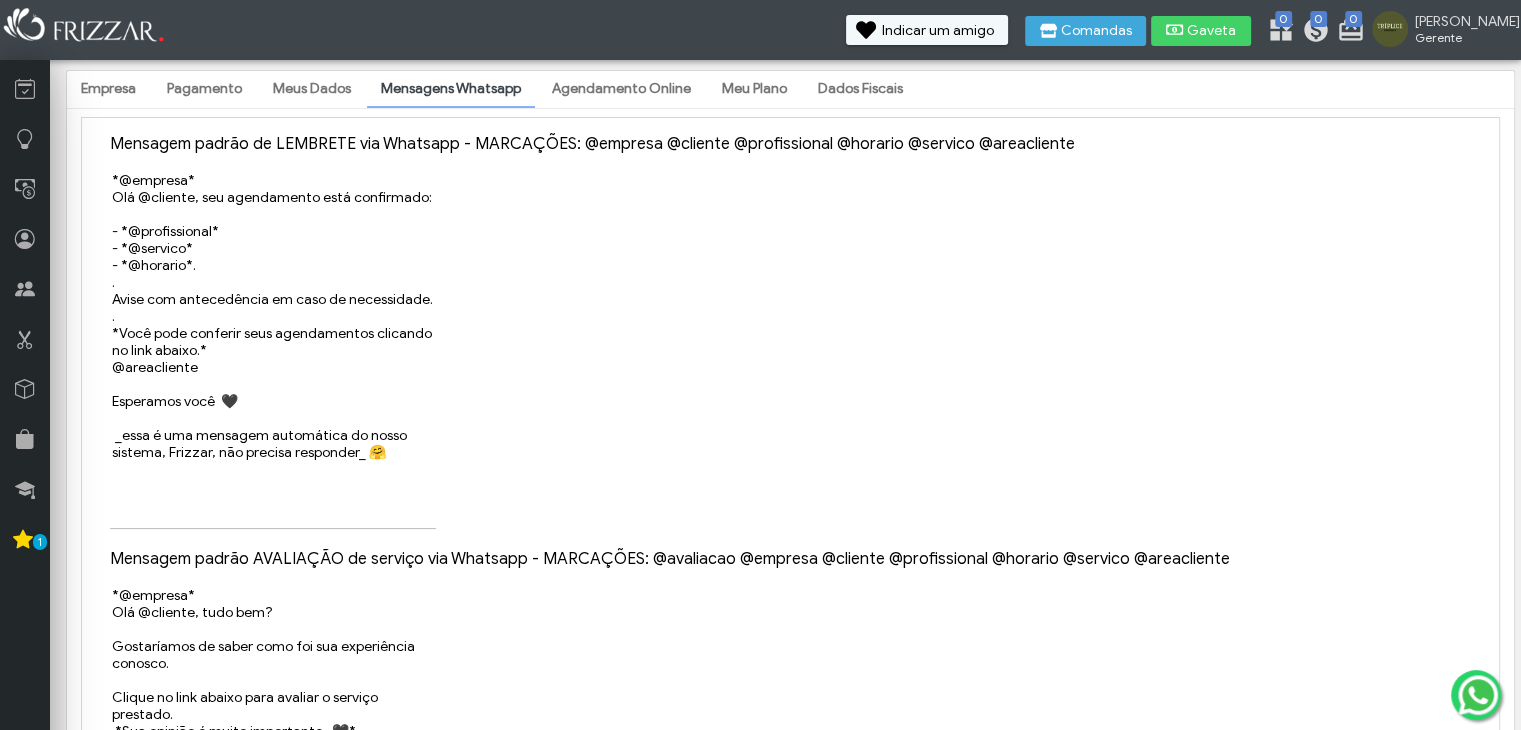 click on "Meus Dados" at bounding box center [312, 89] 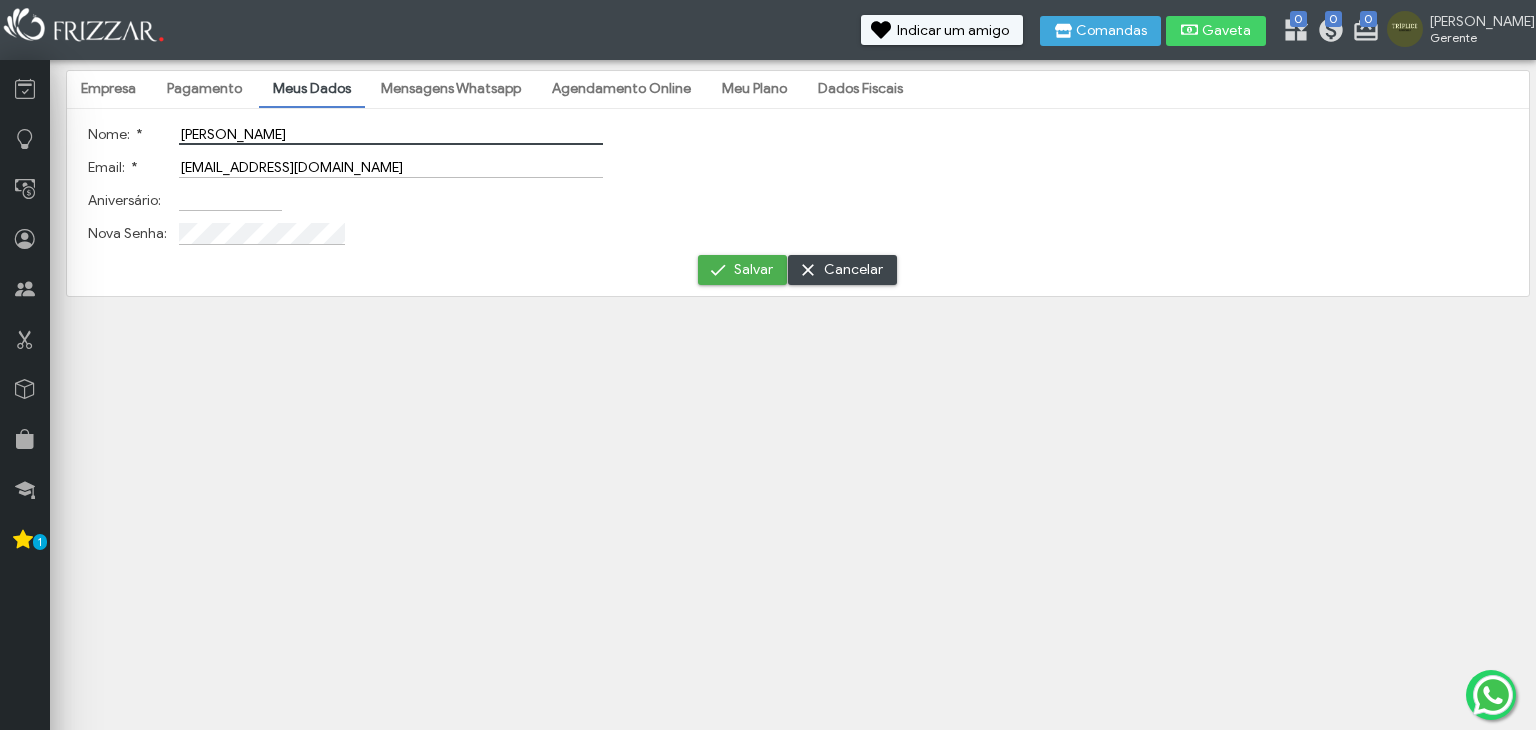 click on "[PERSON_NAME]" at bounding box center [391, 134] 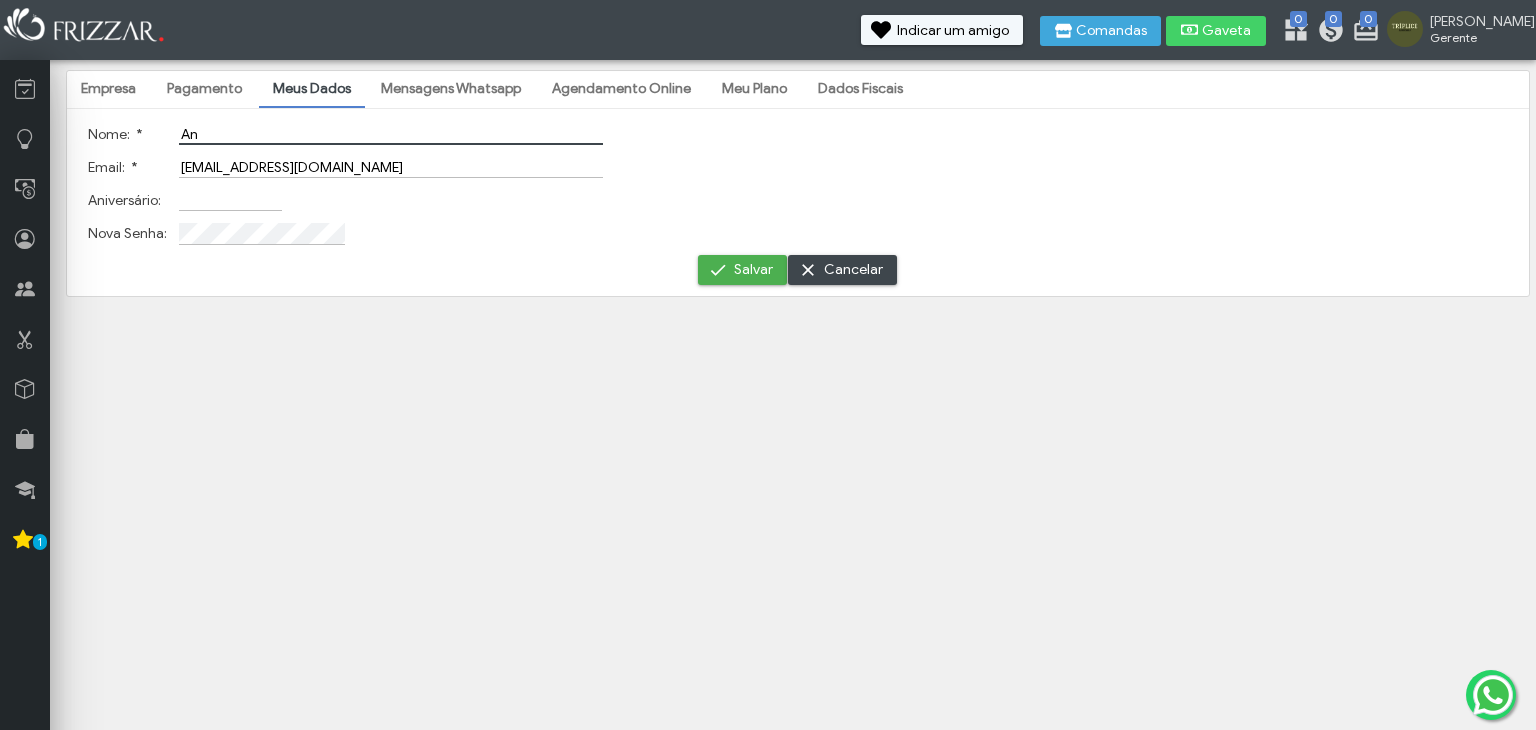 type on "A" 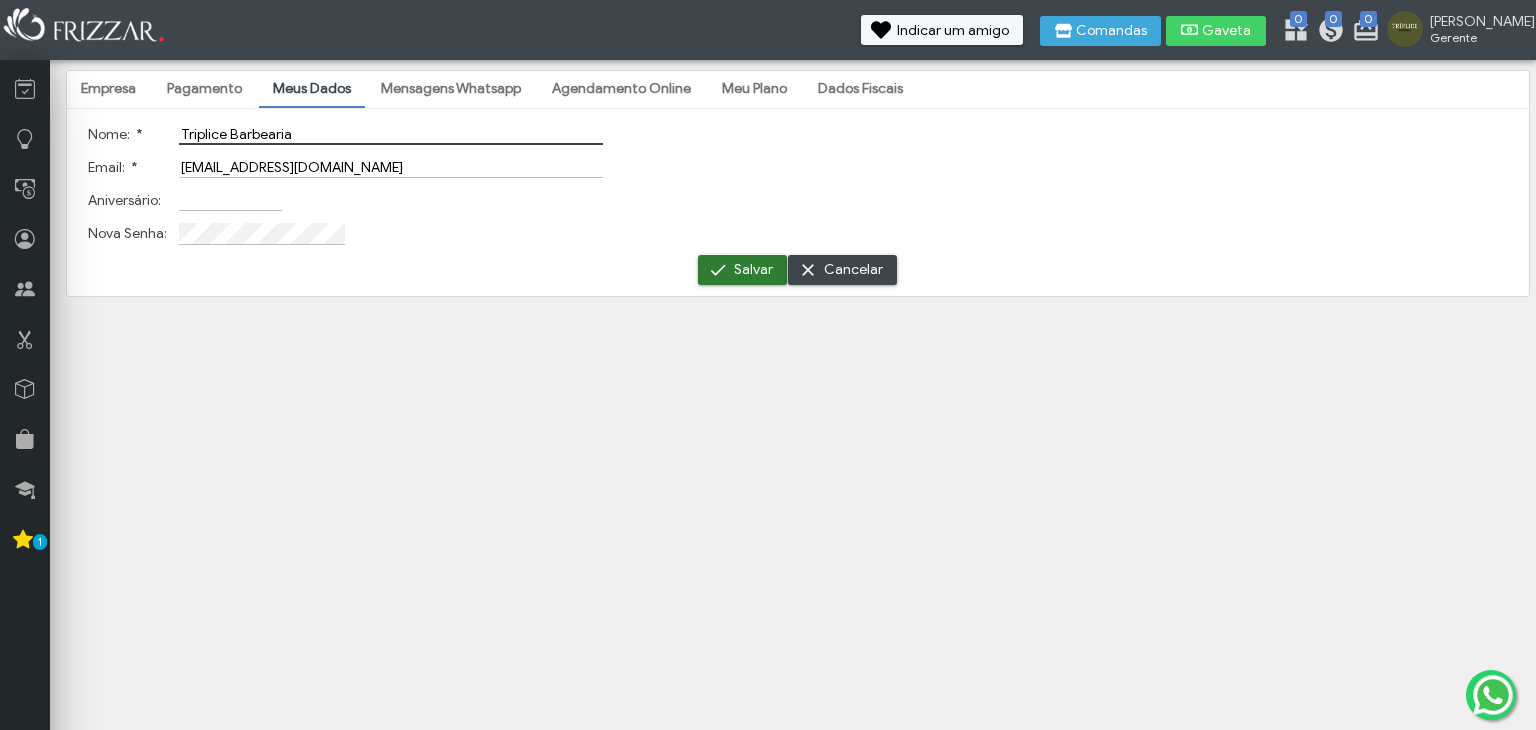 type on "Triplice Barbearia" 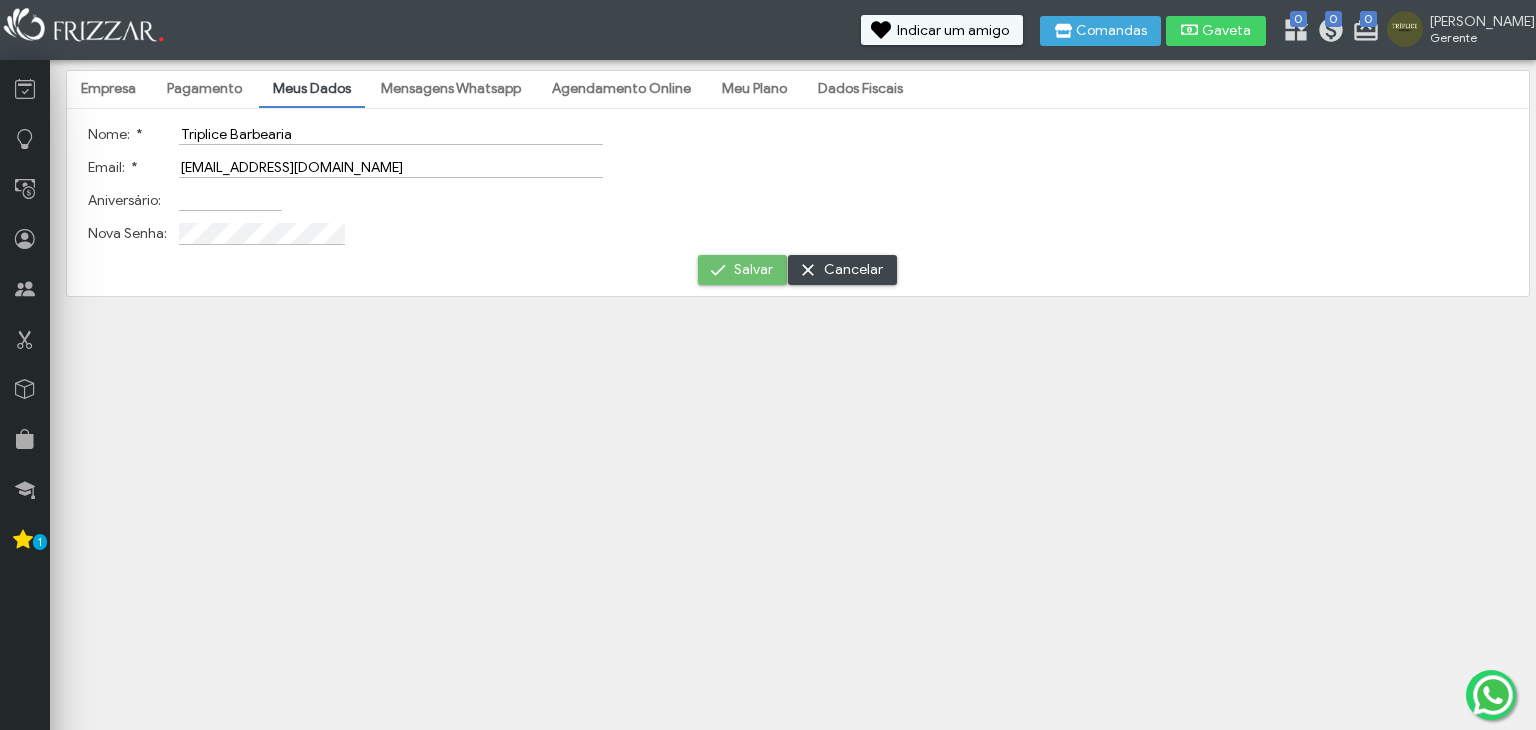 click at bounding box center [718, 270] 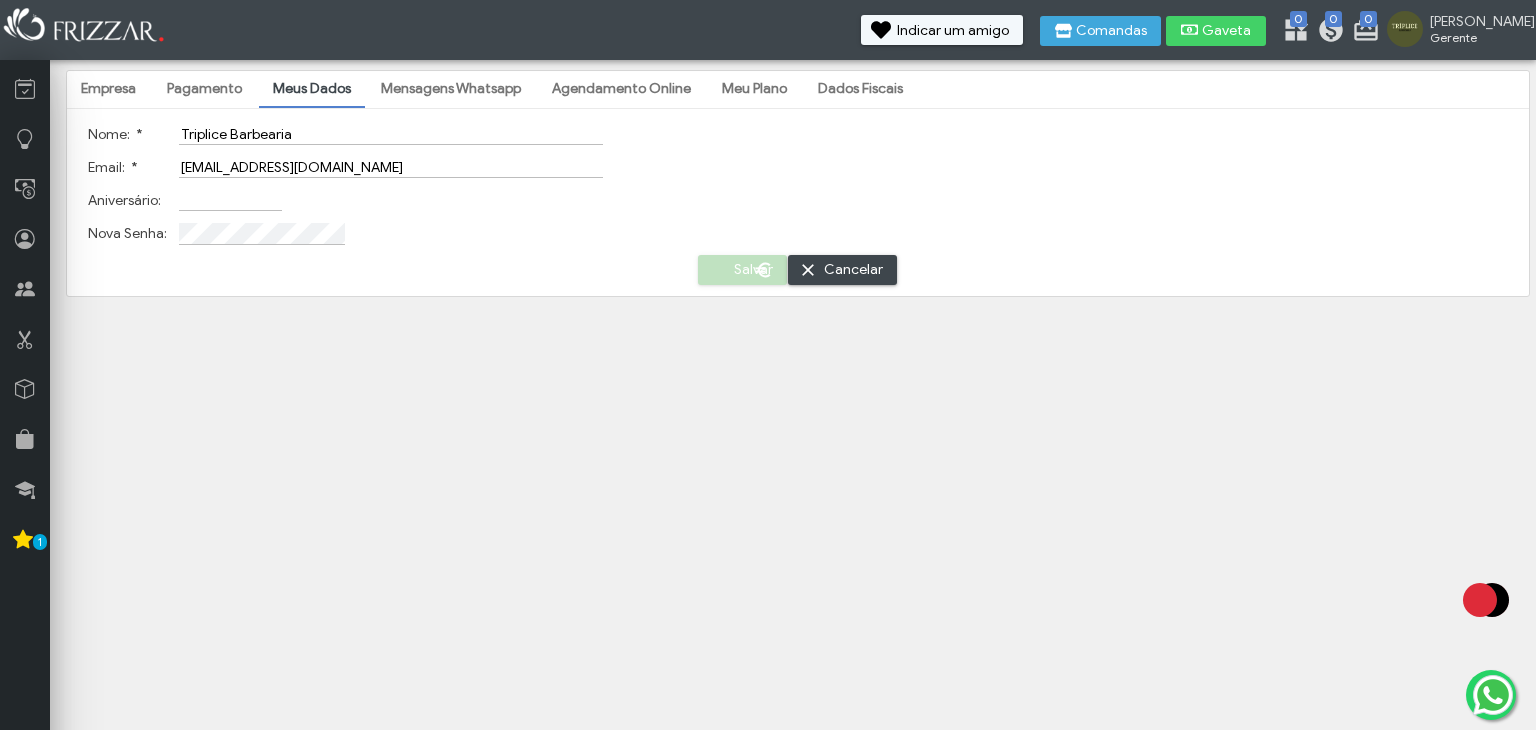 click on "Mensagens Whatsapp" at bounding box center [451, 89] 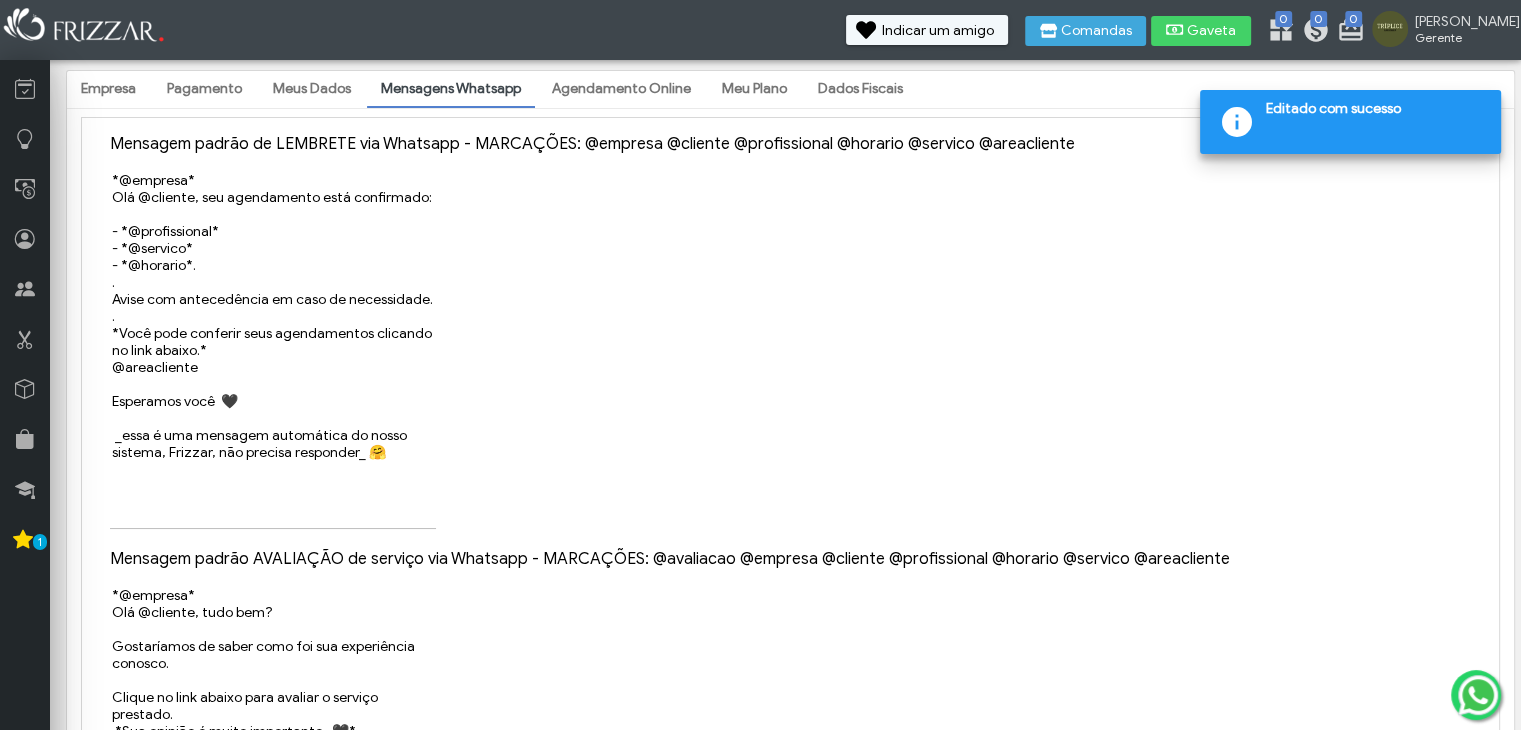 click on "Agendamento Online" at bounding box center (621, 89) 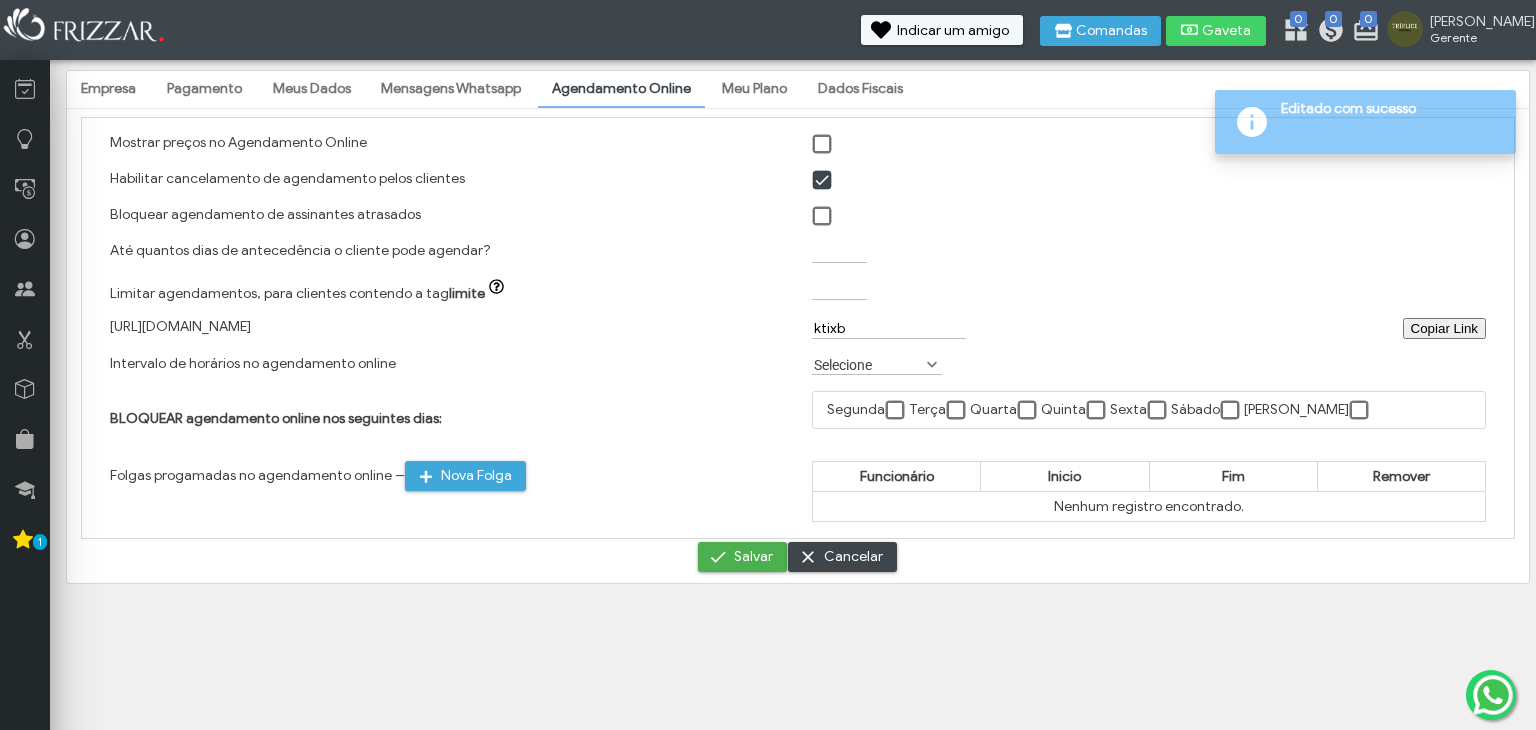 click at bounding box center (823, 145) 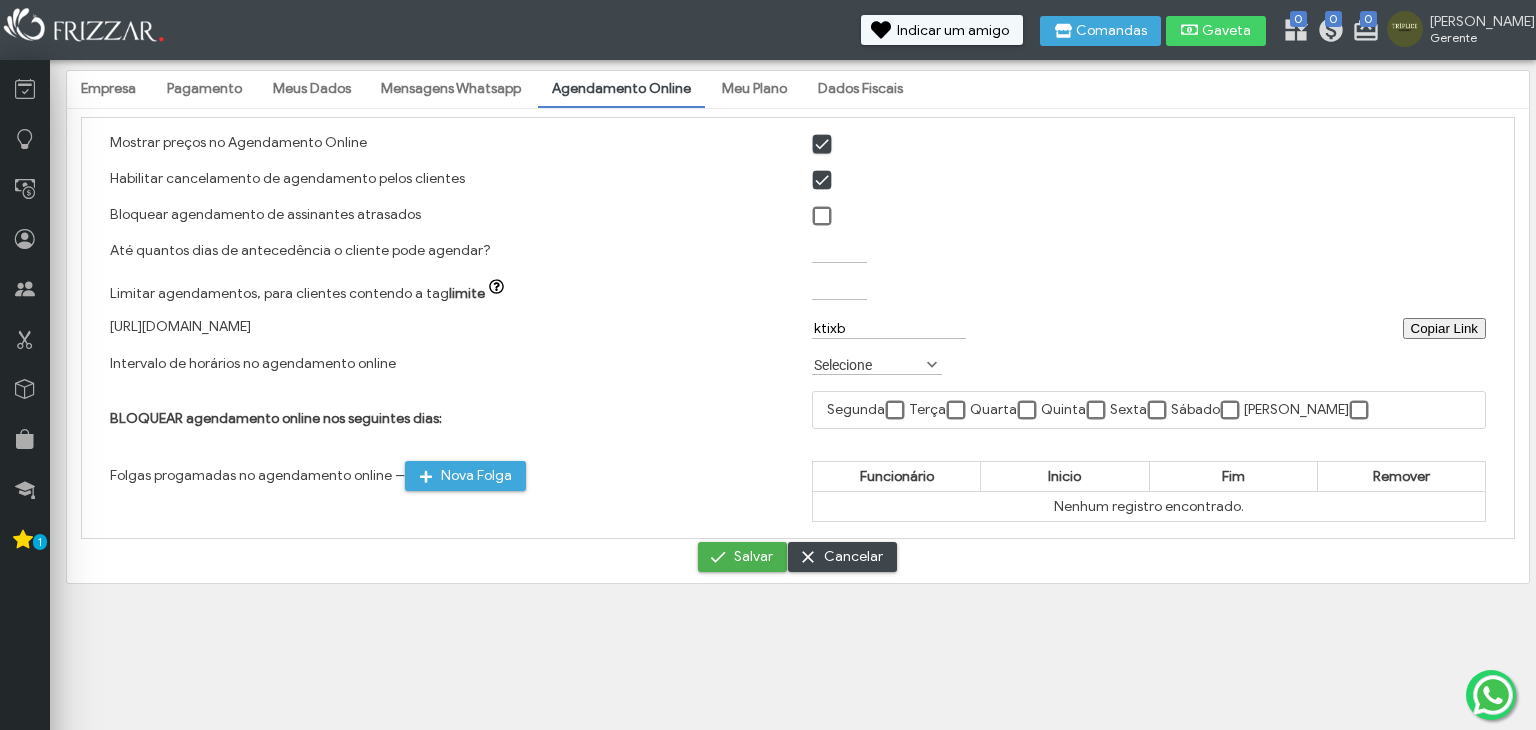 scroll, scrollTop: 9, scrollLeft: 10, axis: both 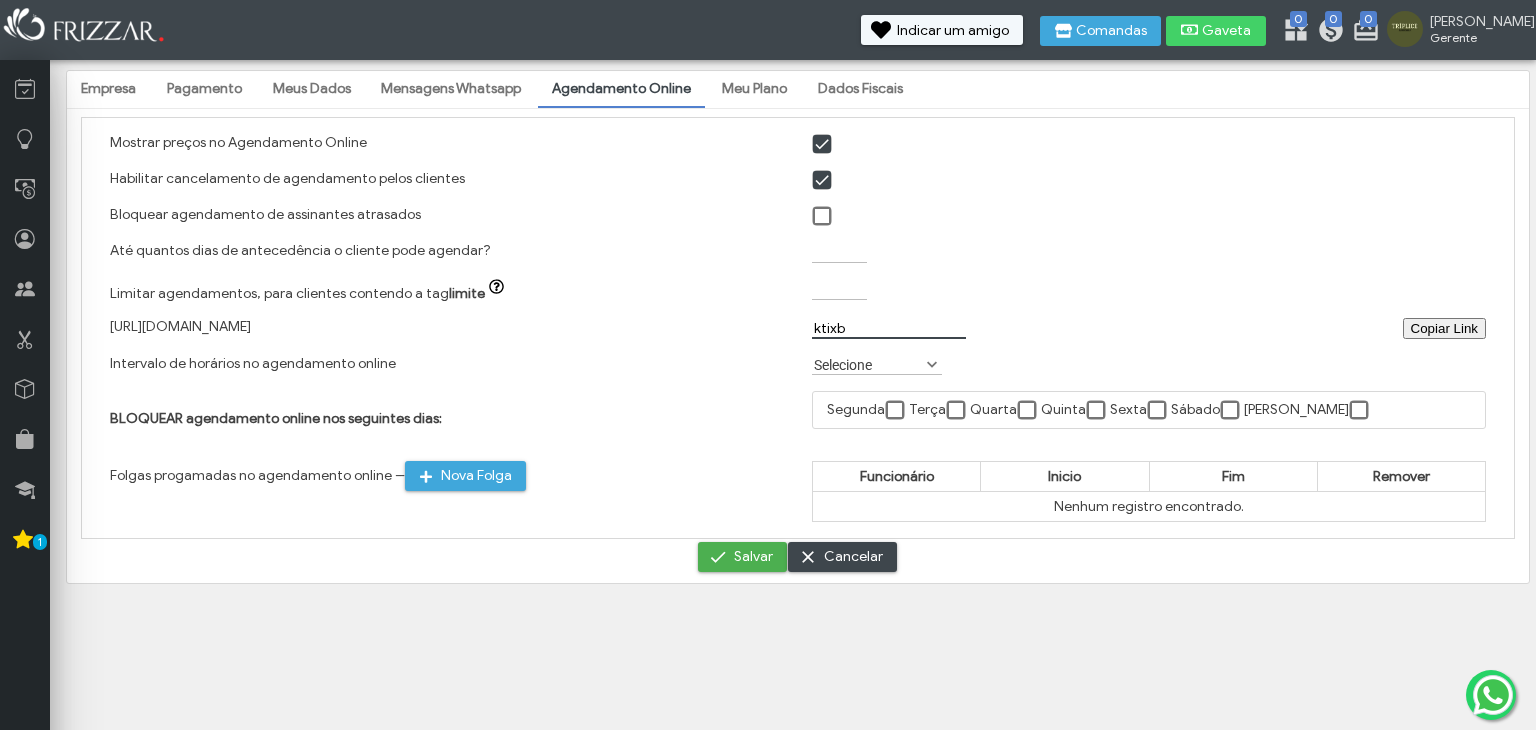 click on "ktixb" at bounding box center [889, 328] 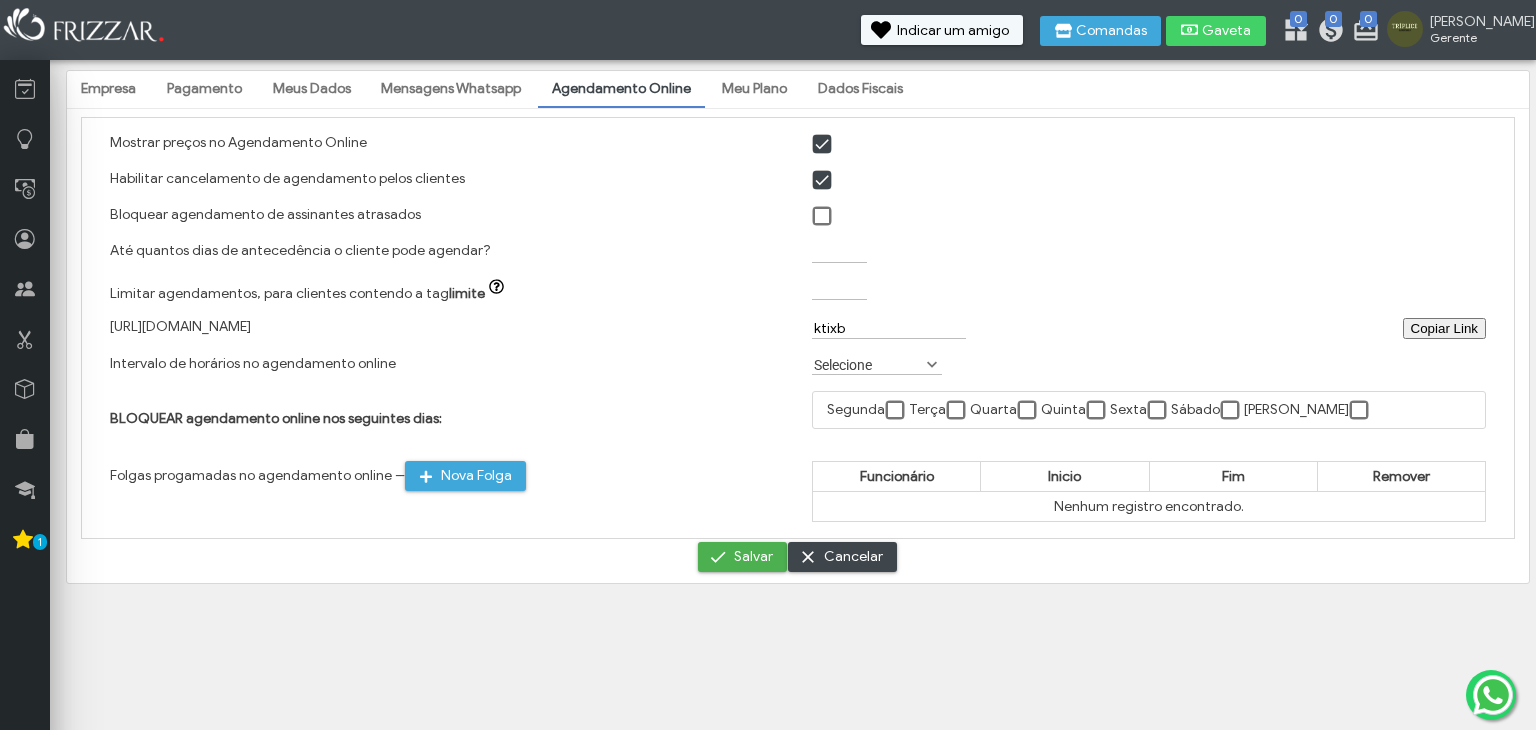 click on "https://admin.frizzar.com.br/app/ktixb" at bounding box center [447, 328] 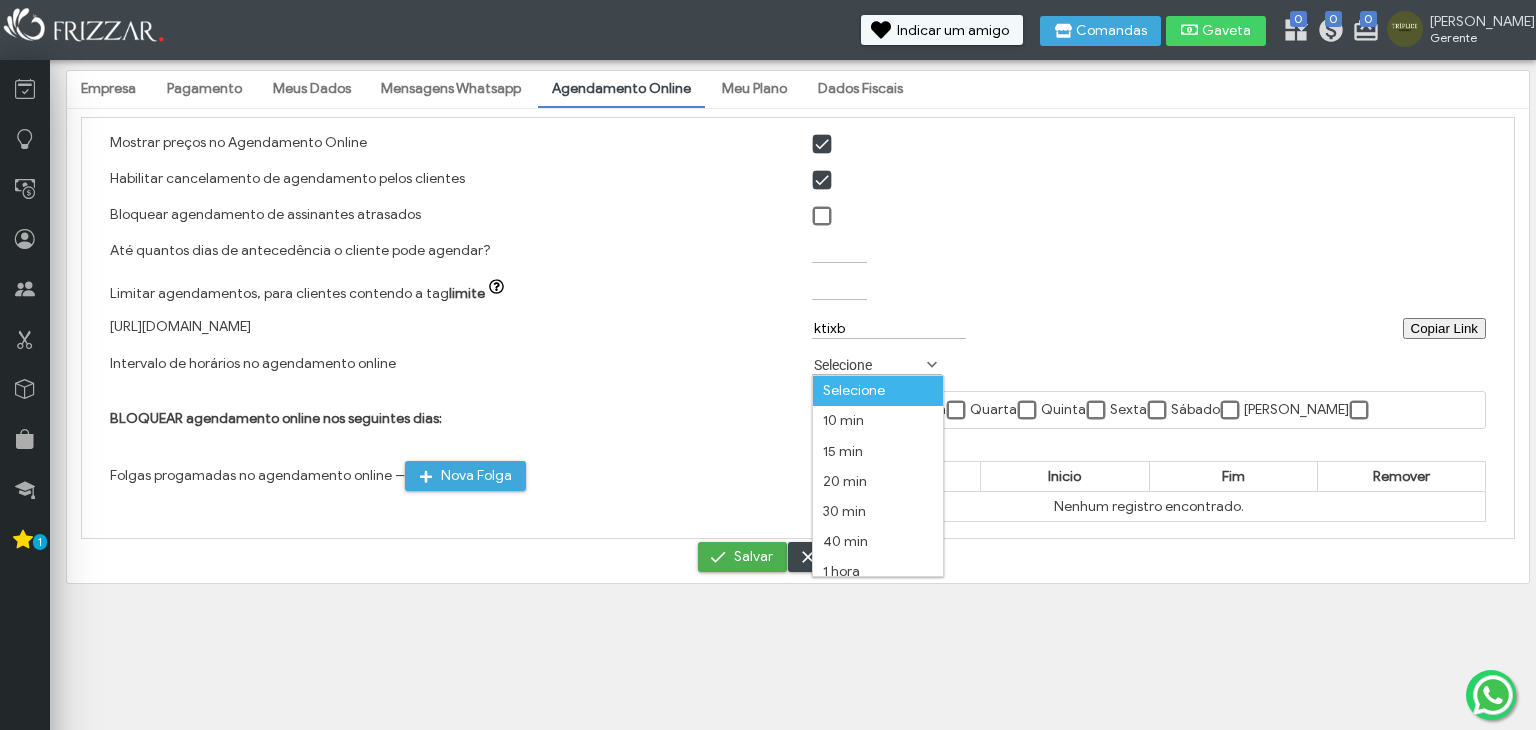 click on "Selecione" at bounding box center [868, 364] 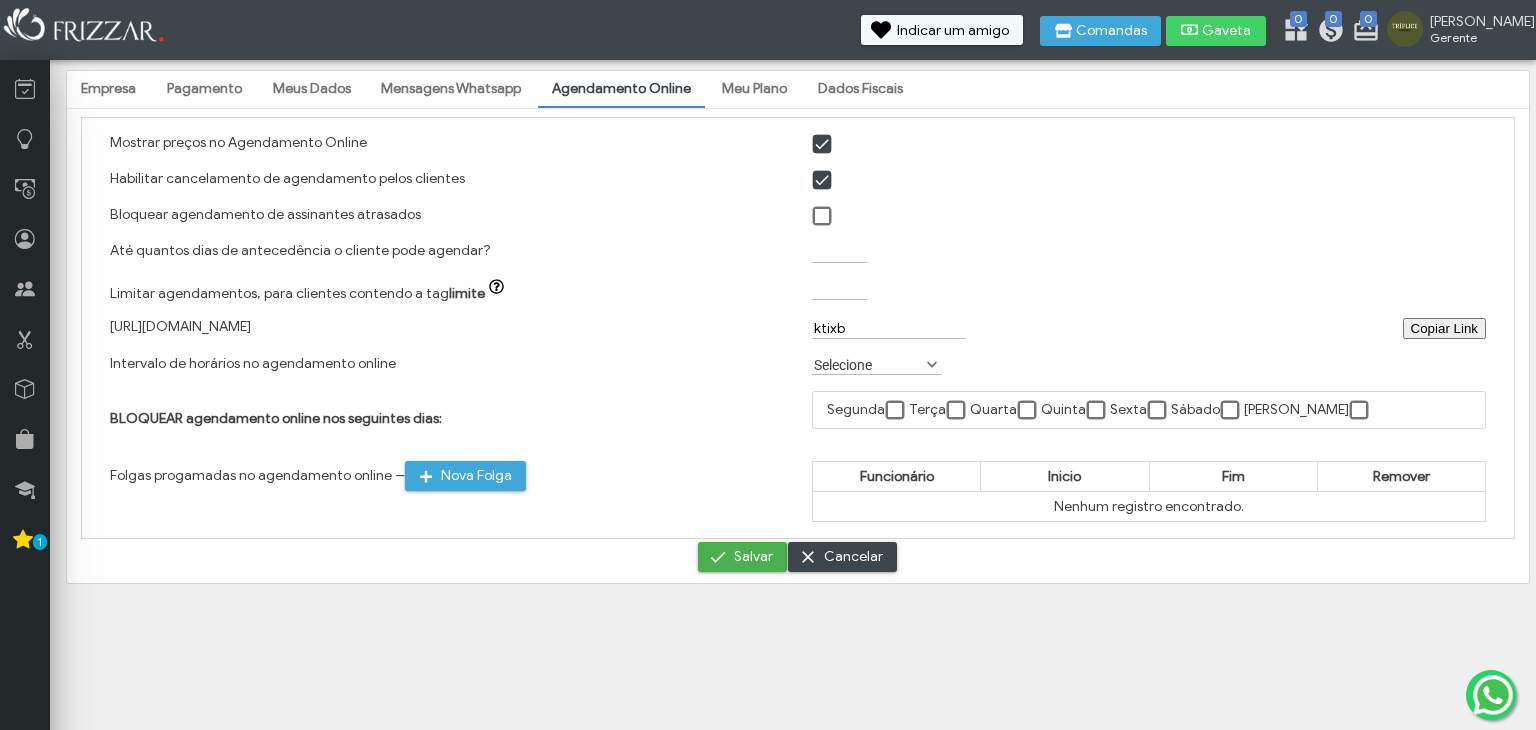 click on "Selecione" at bounding box center [868, 364] 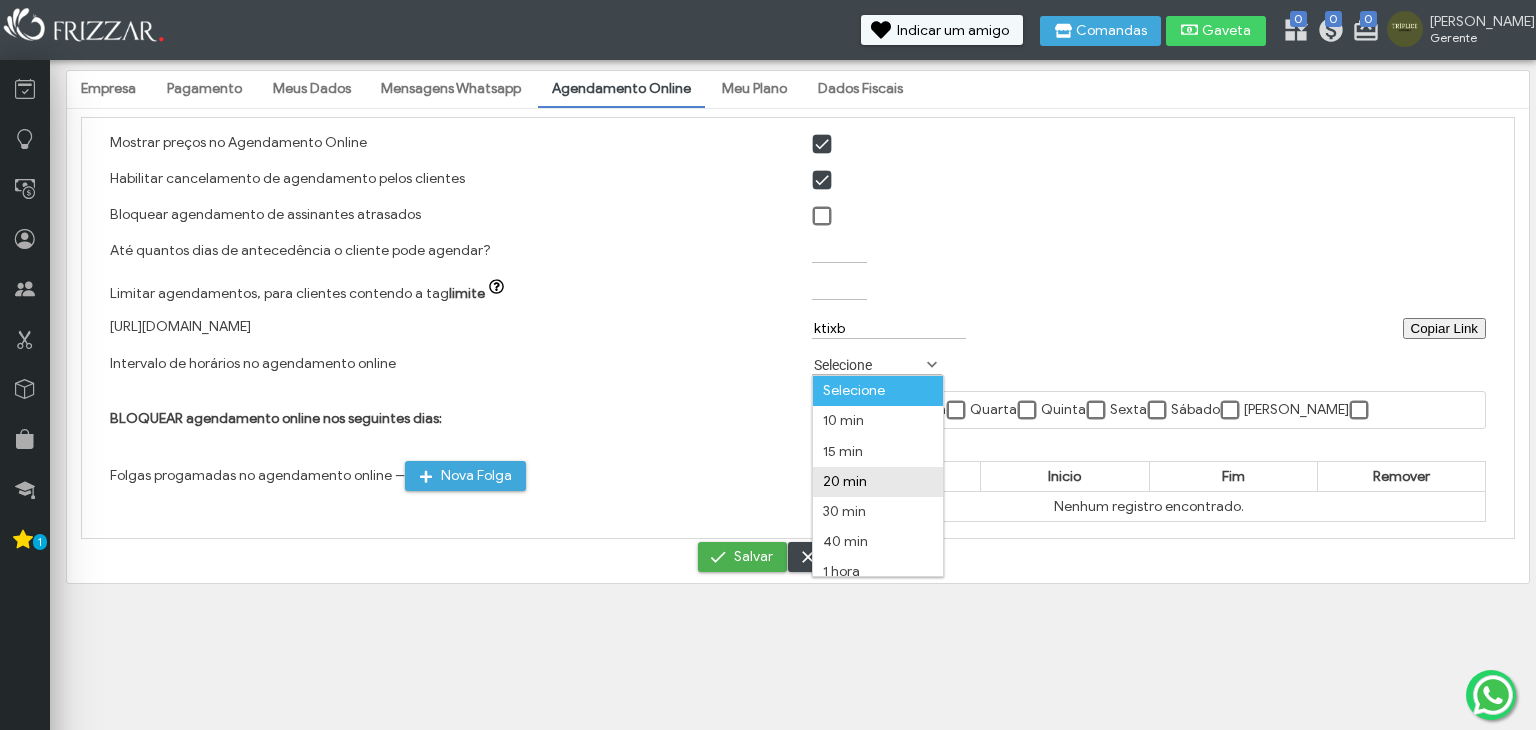 scroll, scrollTop: 11, scrollLeft: 0, axis: vertical 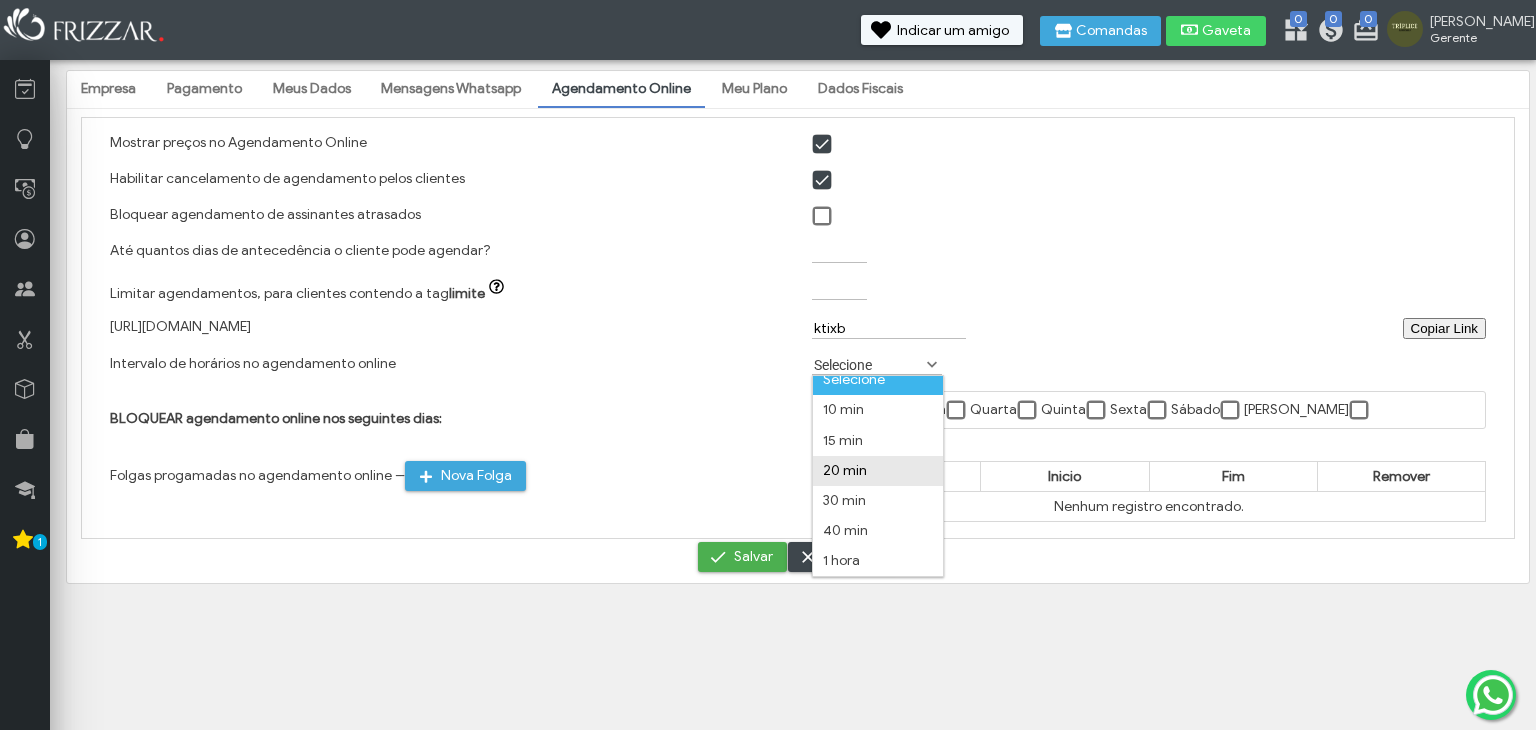 click on "20 min" at bounding box center (878, 471) 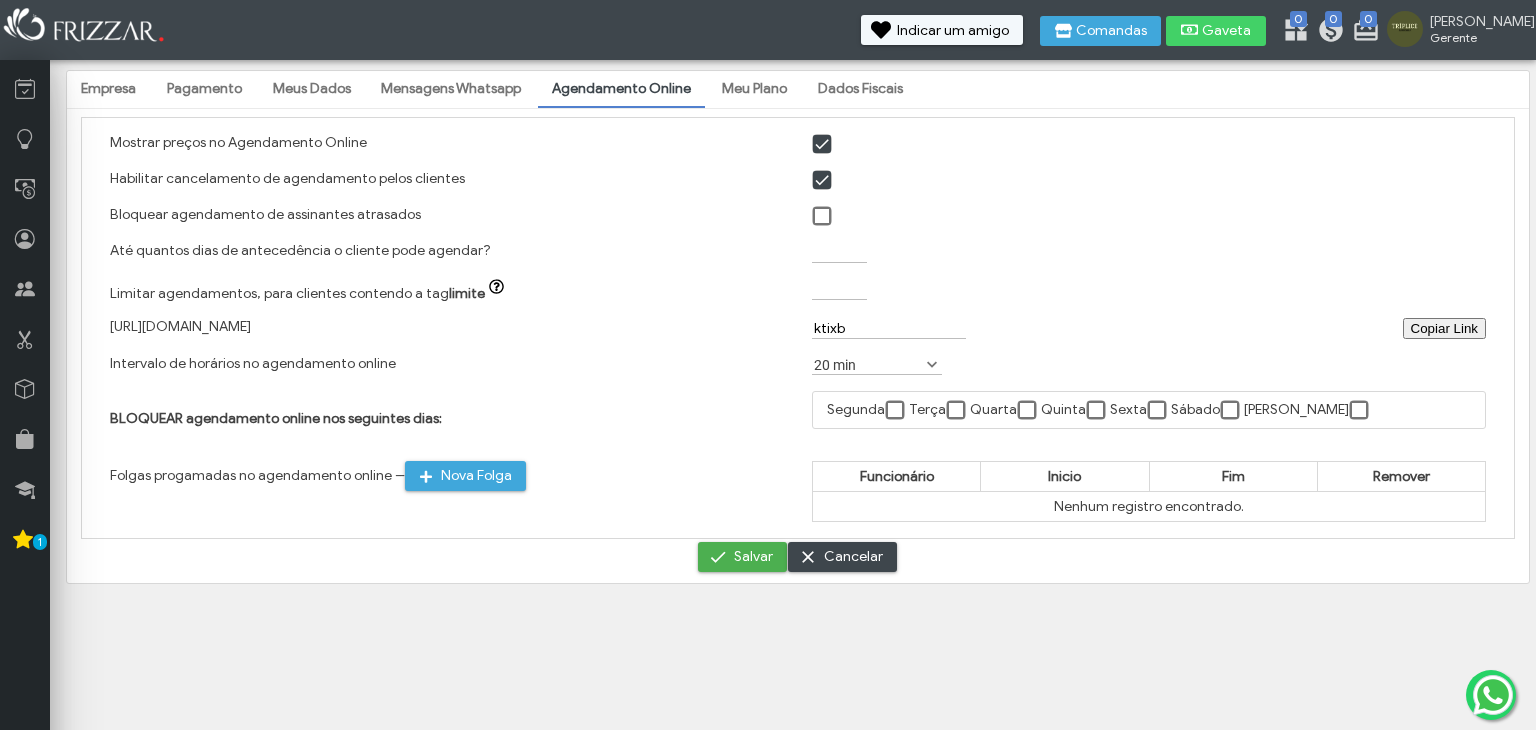 click at bounding box center (896, 411) 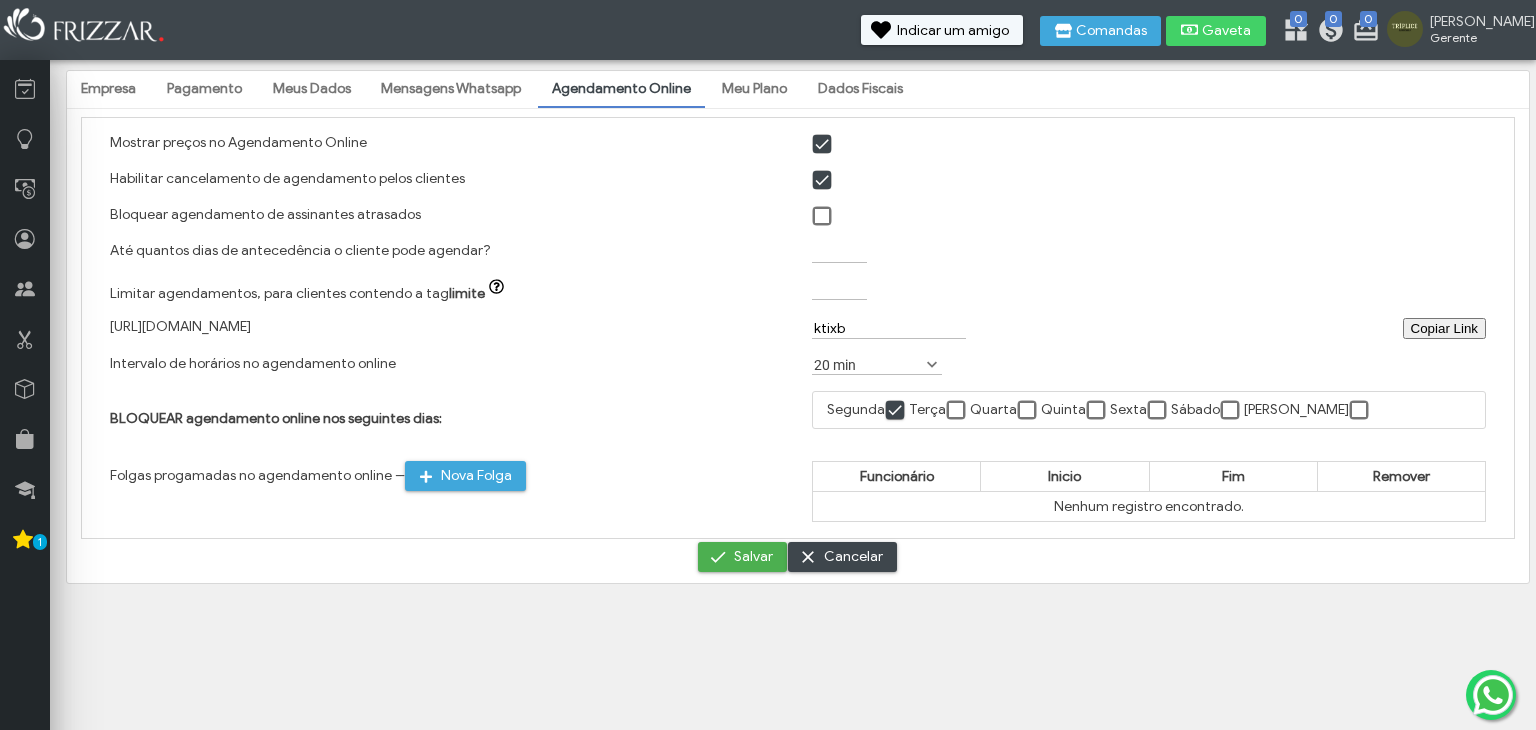 click on "Terça" at bounding box center [927, 409] 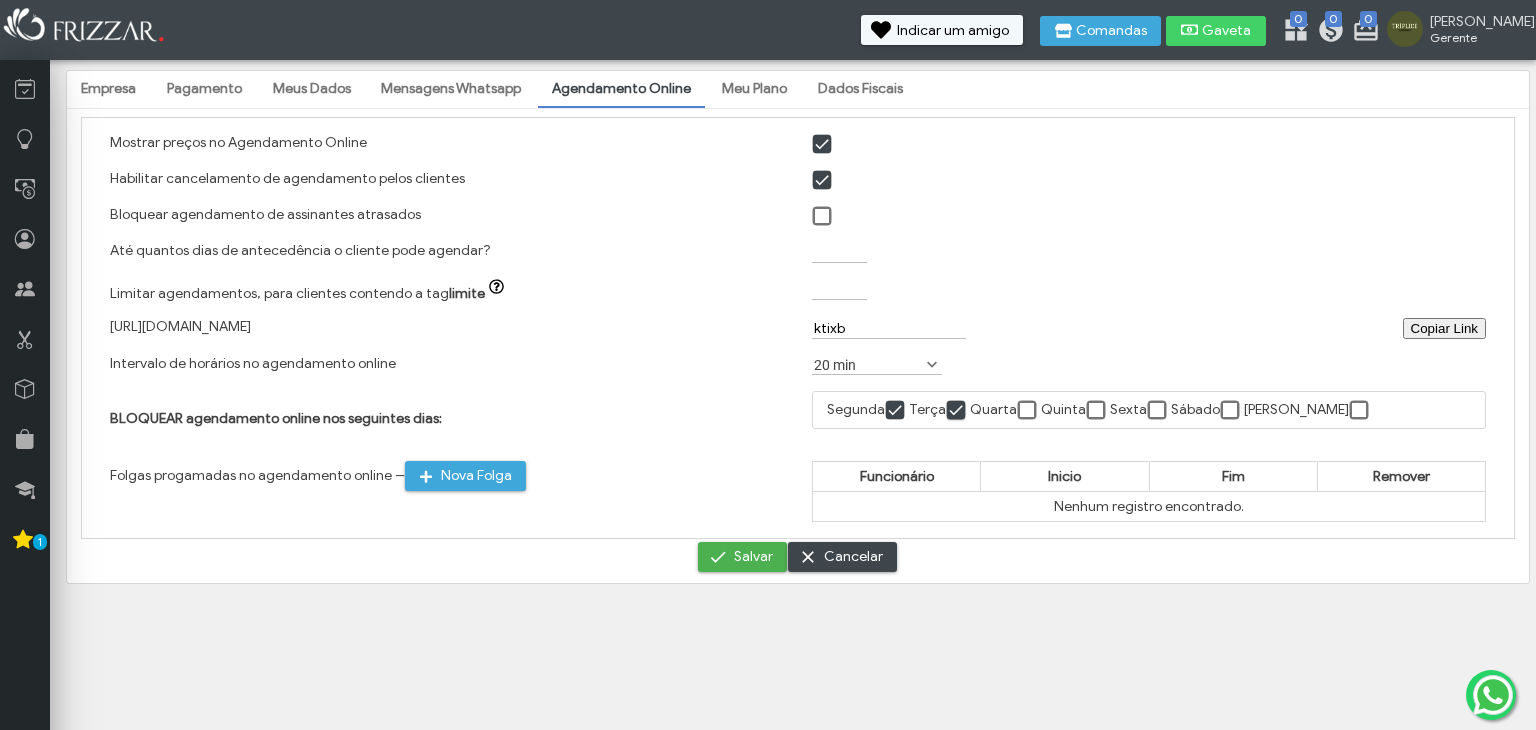 scroll, scrollTop: 9, scrollLeft: 10, axis: both 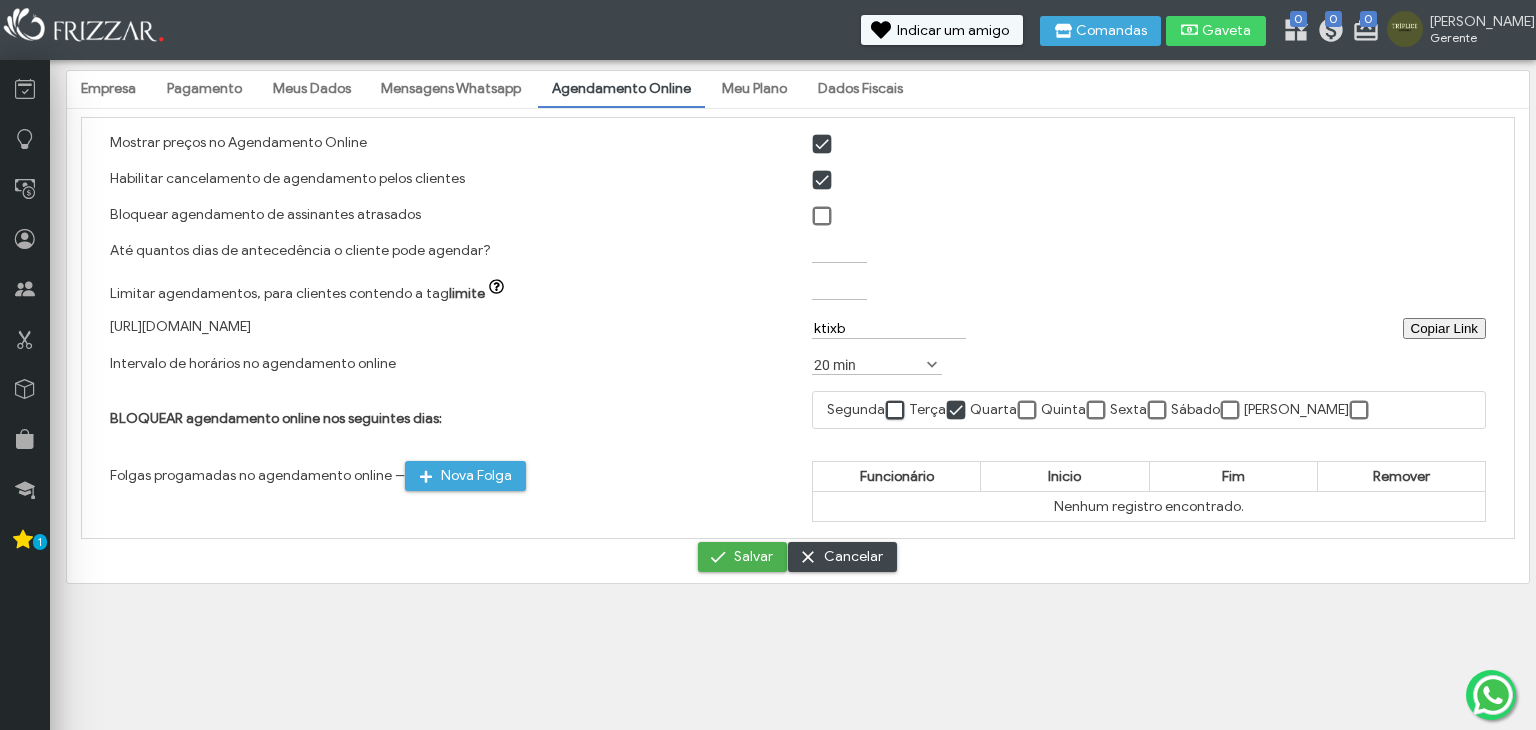 click at bounding box center [957, 411] 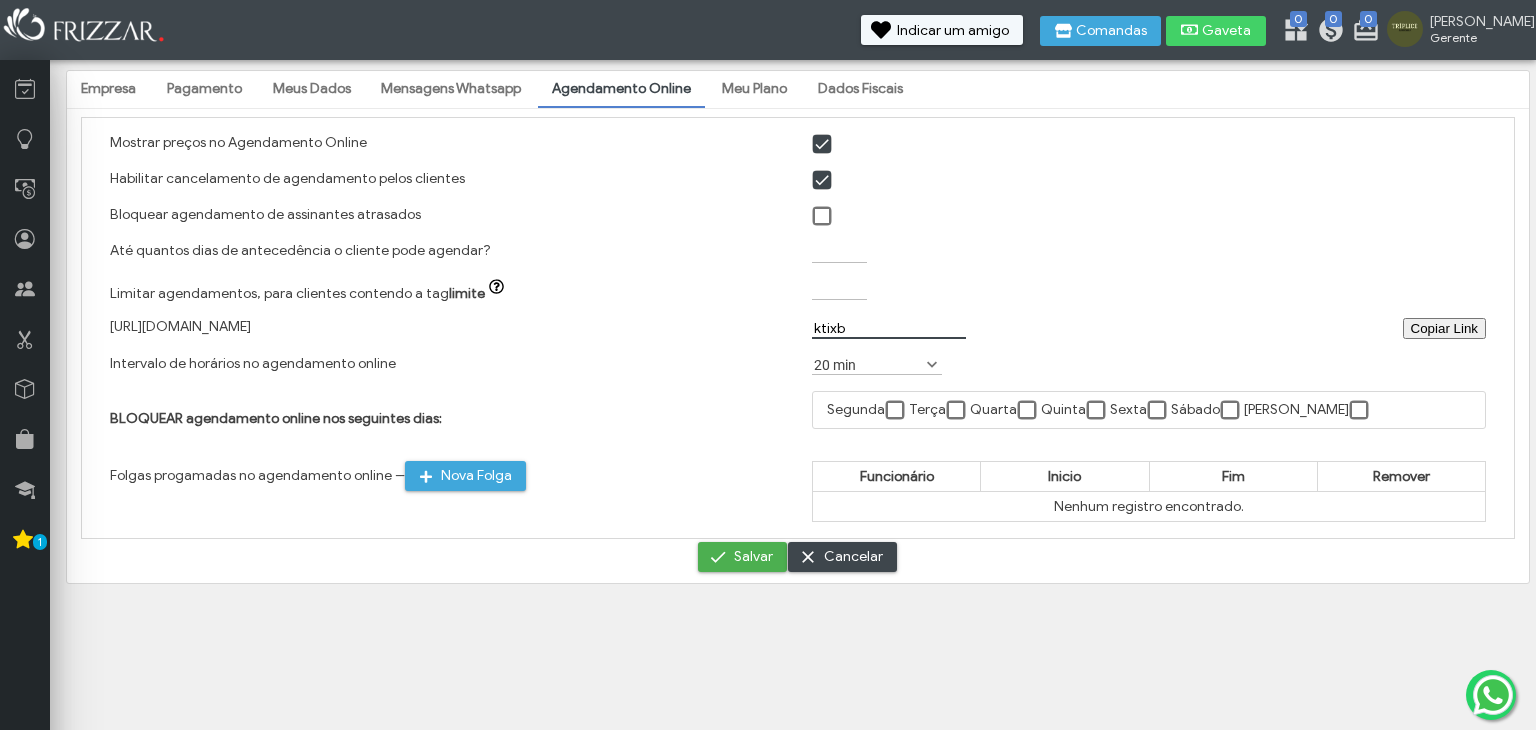 click on "ktixb" at bounding box center [889, 328] 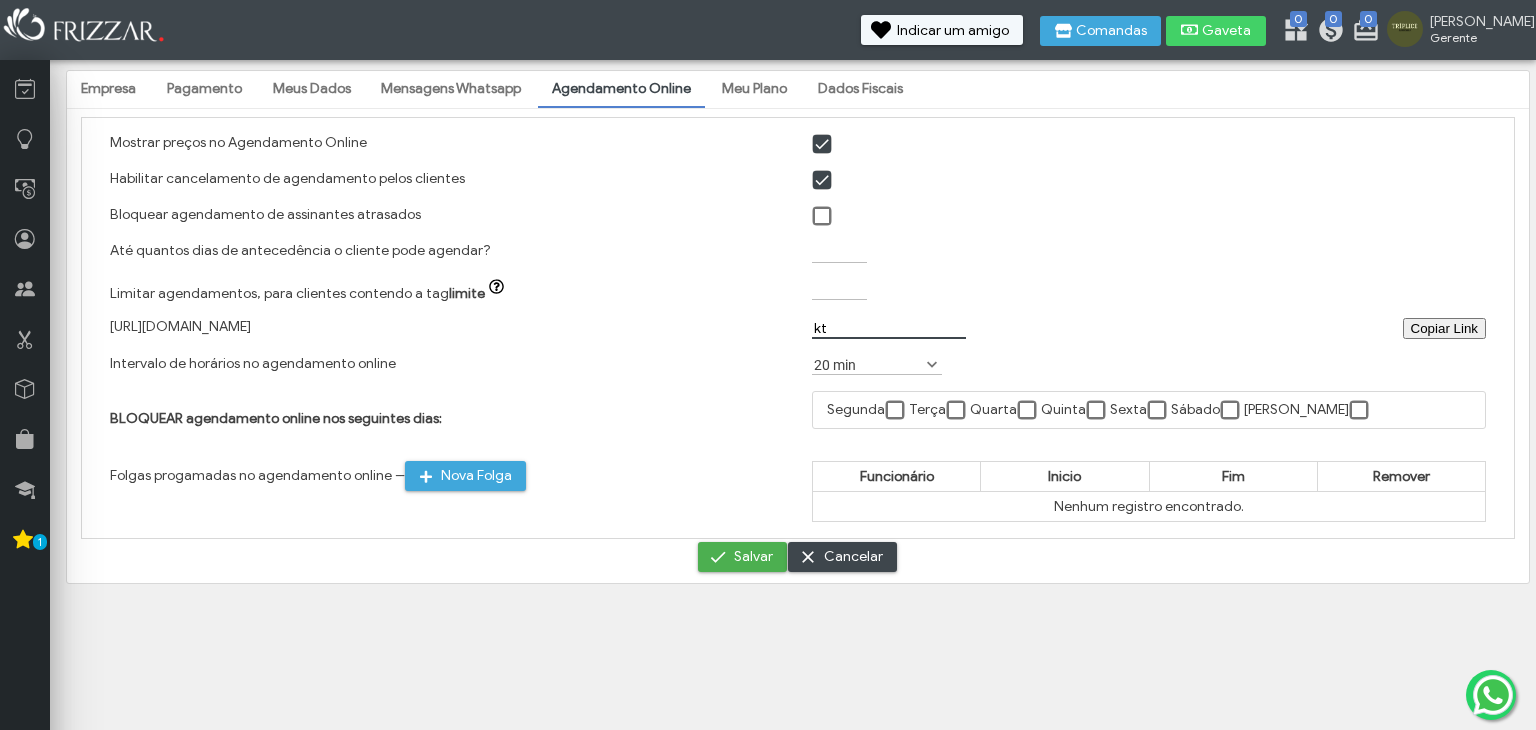 type on "k" 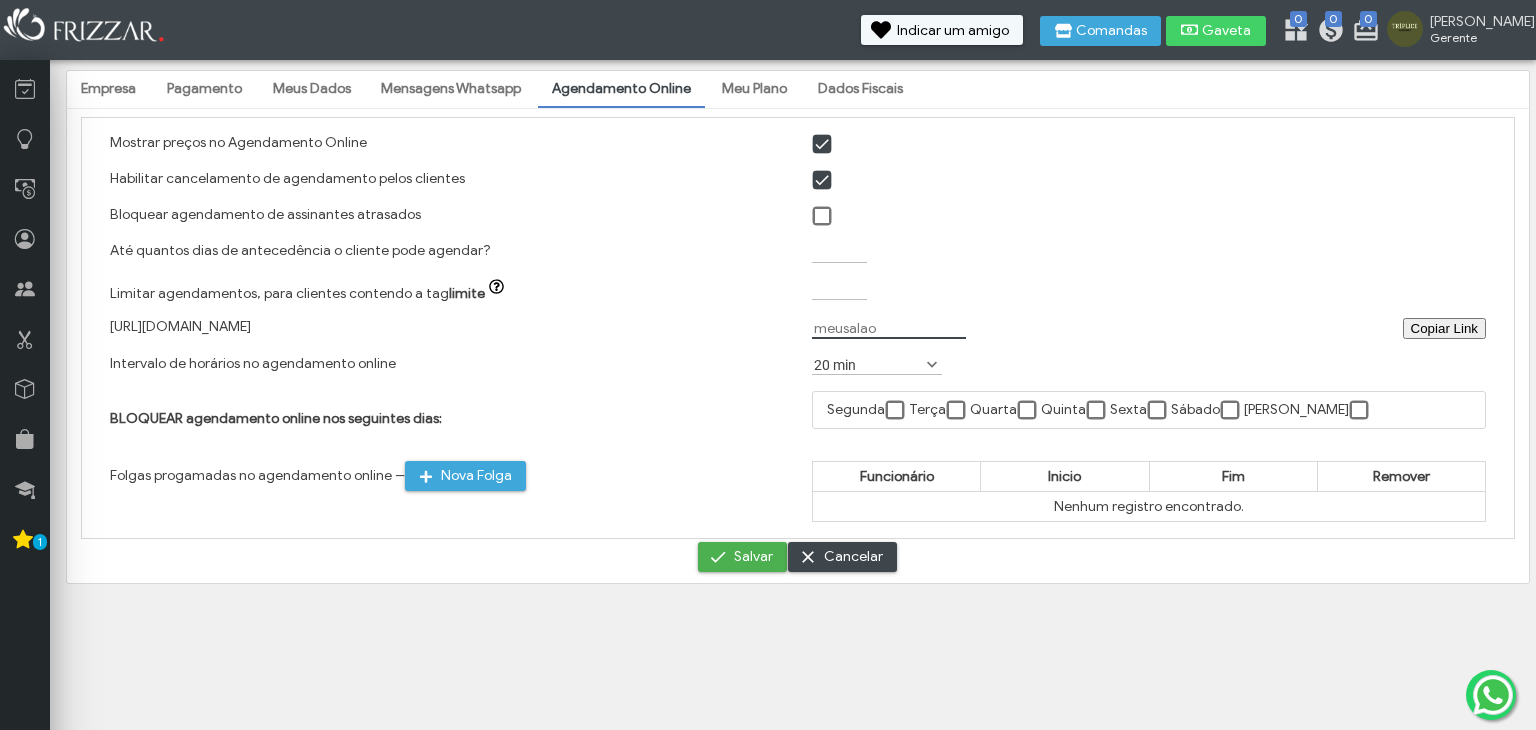 click on "Intervalo de horários no agendamento online" at bounding box center [447, 365] 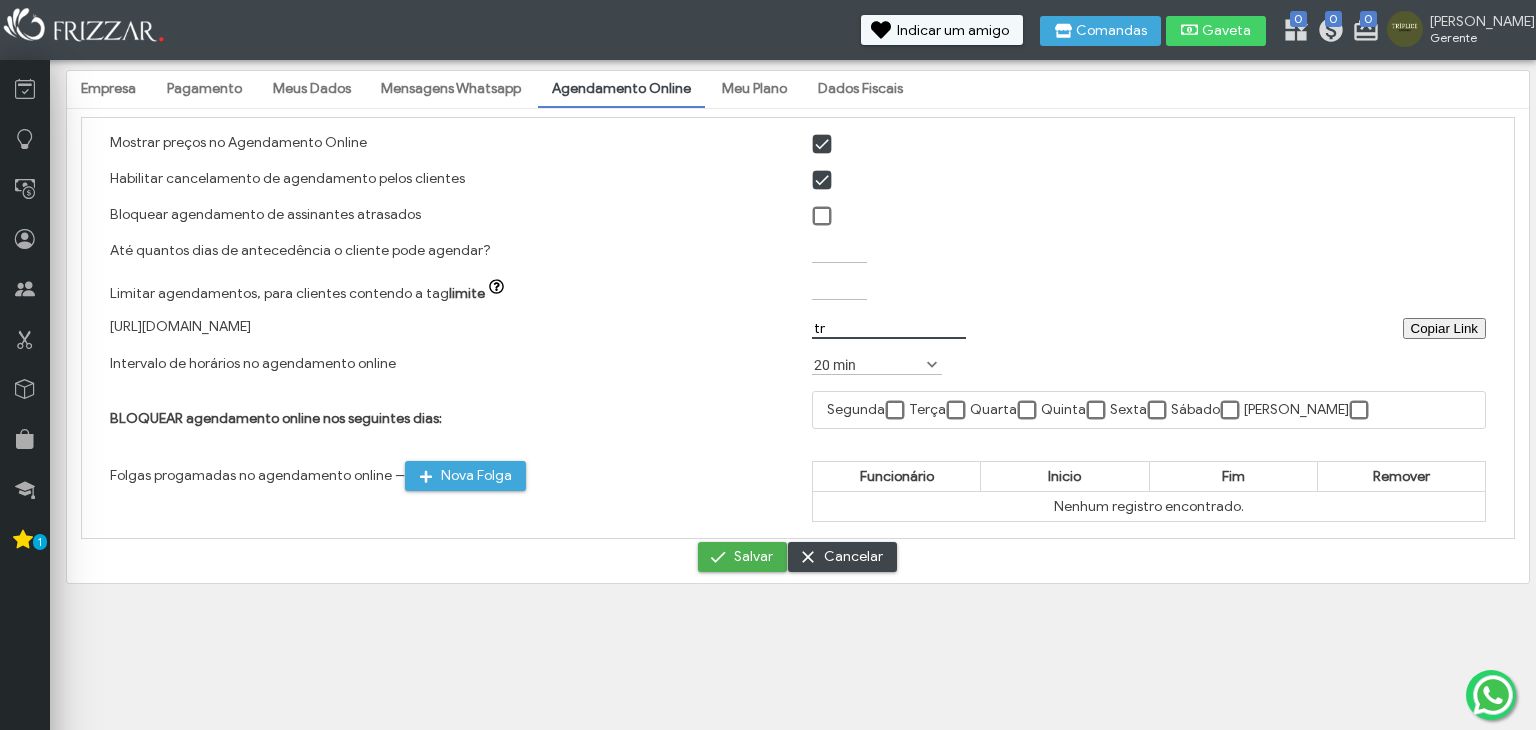 type on "t" 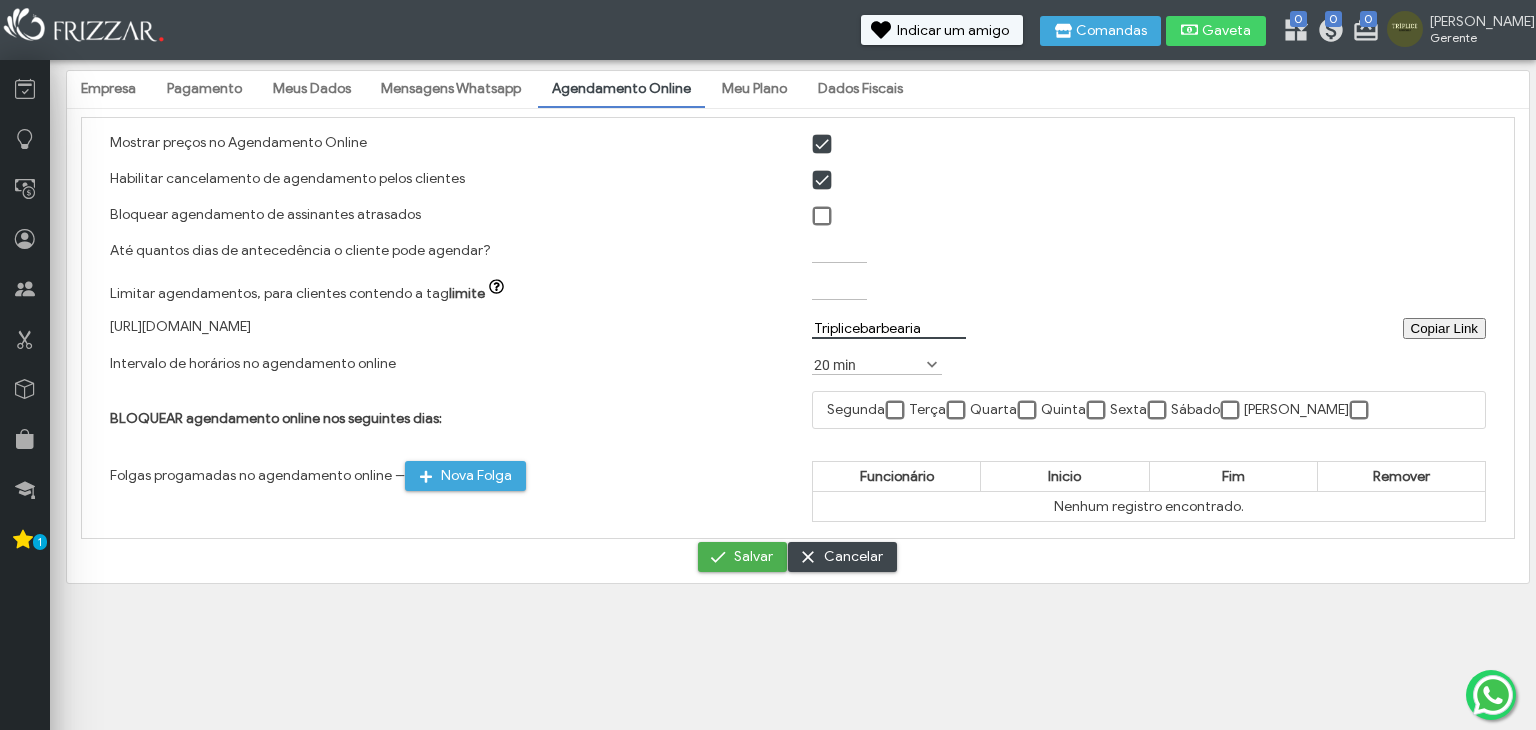 type on "Triplicebarbearia" 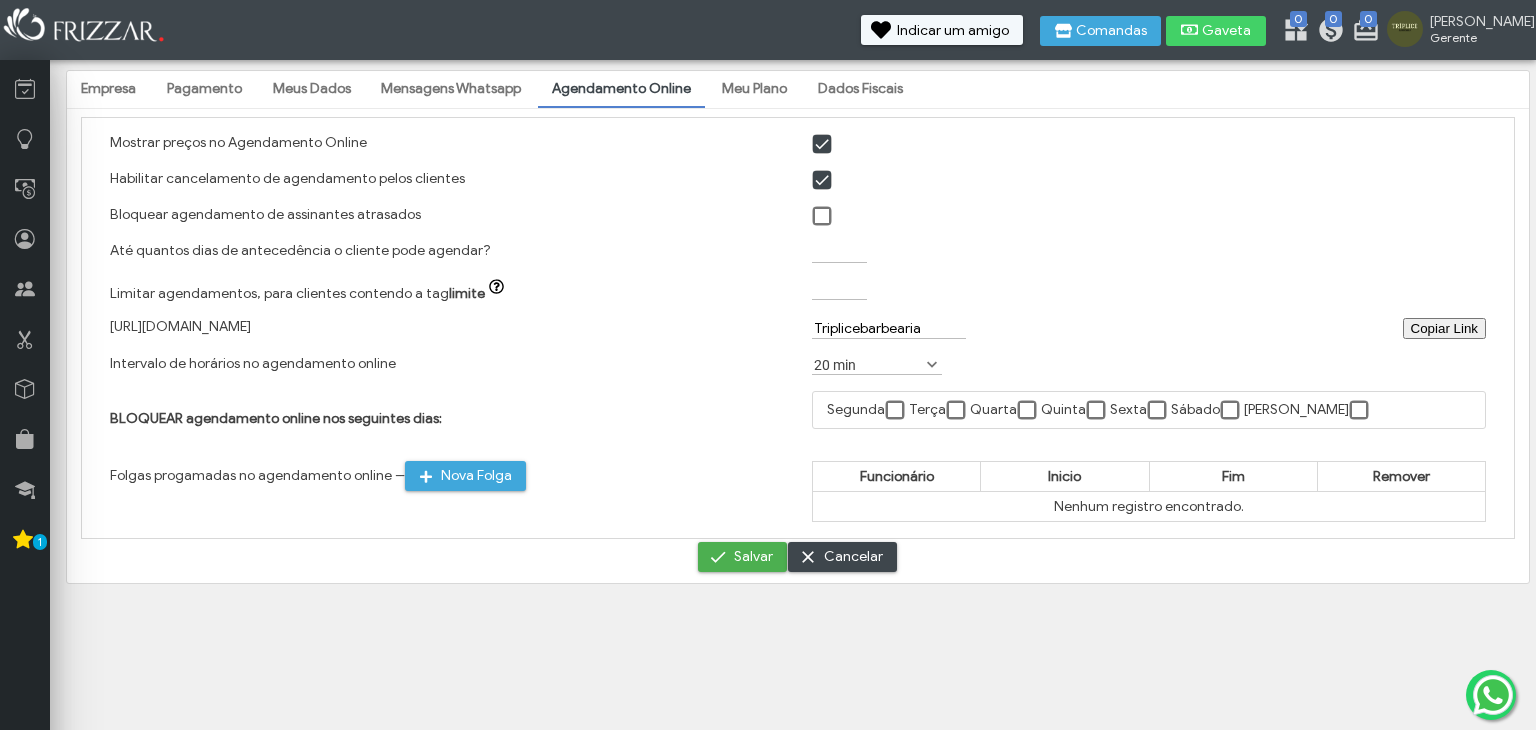 click on "Intervalo de horários no agendamento online" at bounding box center (447, 365) 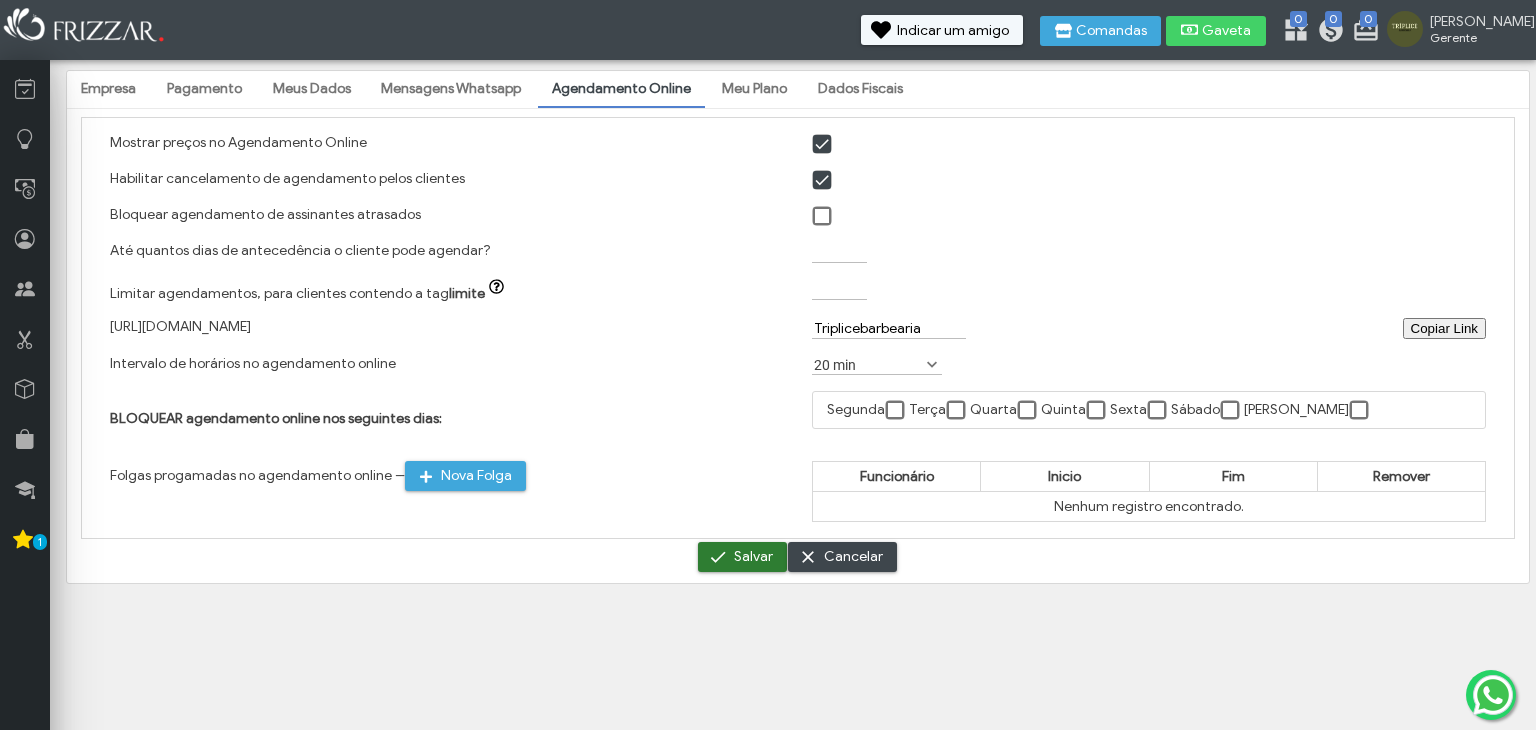 click at bounding box center (718, 557) 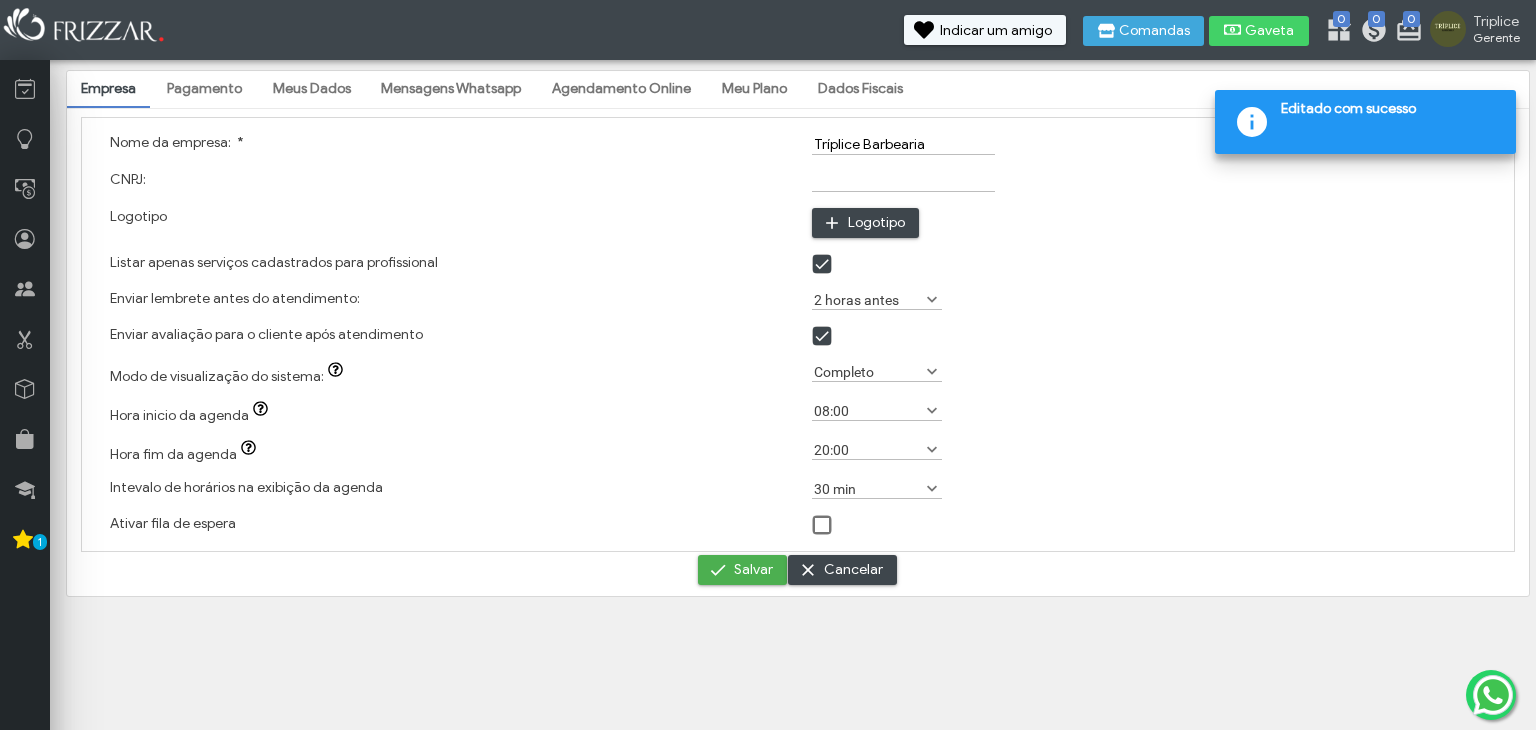 scroll, scrollTop: 0, scrollLeft: 0, axis: both 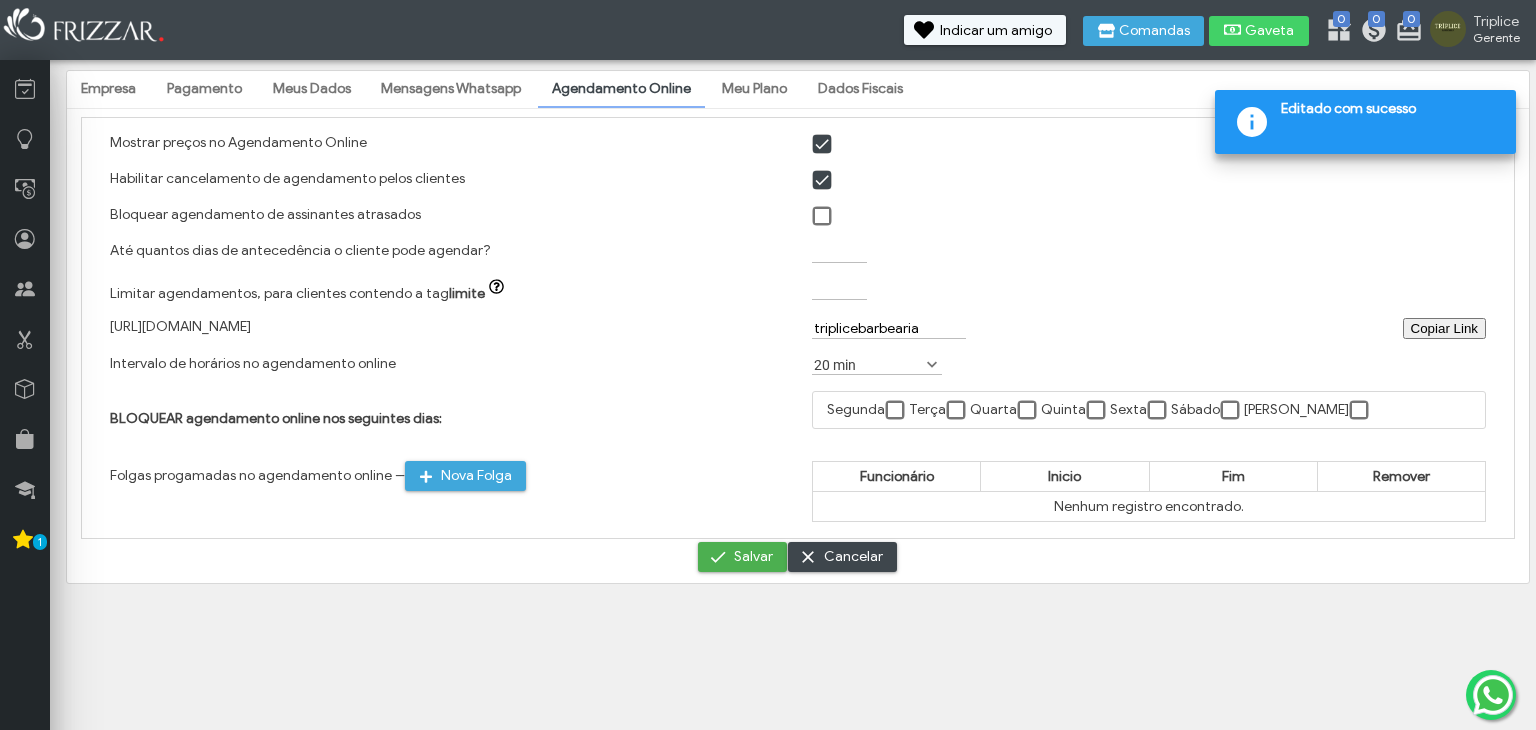 click on "Dados Fiscais" at bounding box center (860, 89) 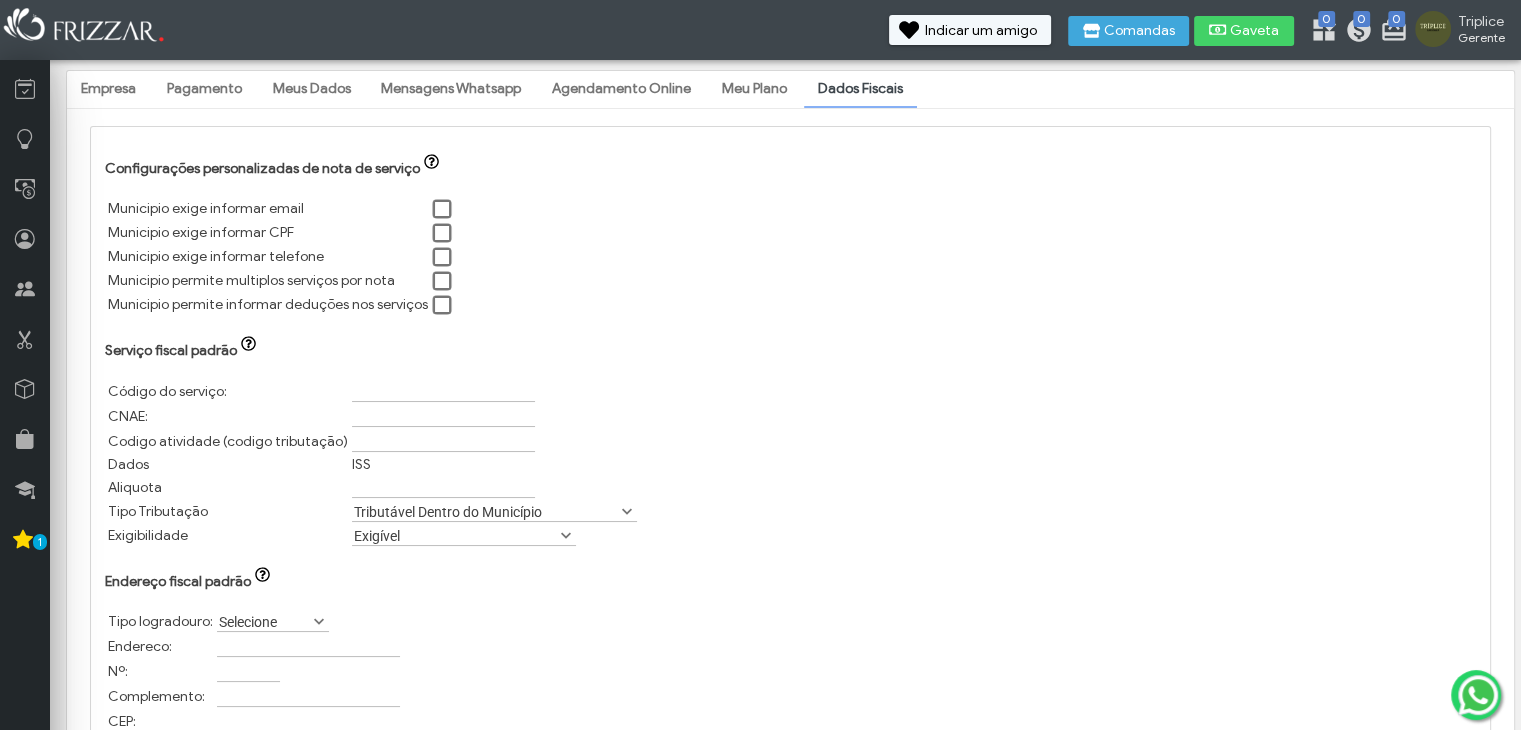 click at bounding box center (443, 258) 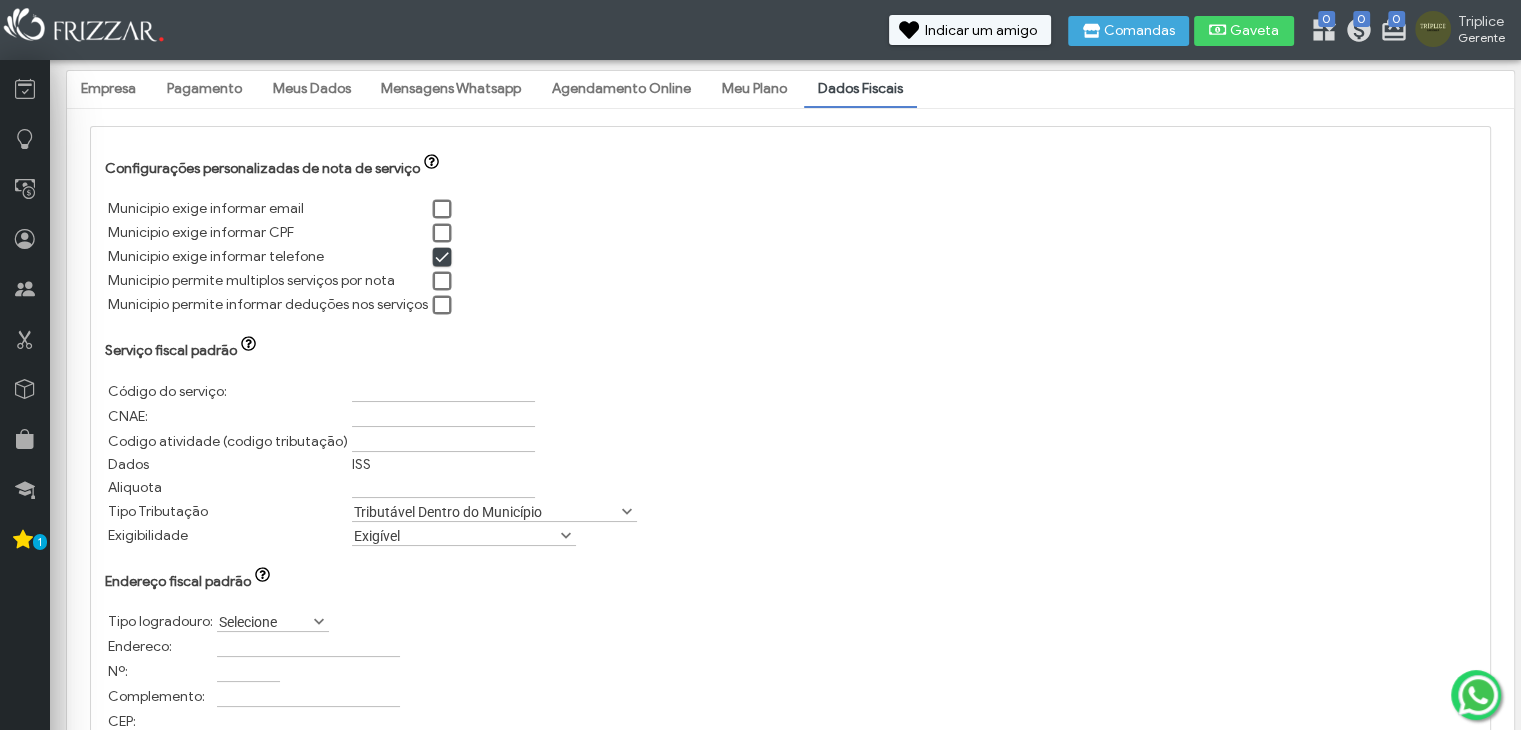 scroll, scrollTop: 9, scrollLeft: 10, axis: both 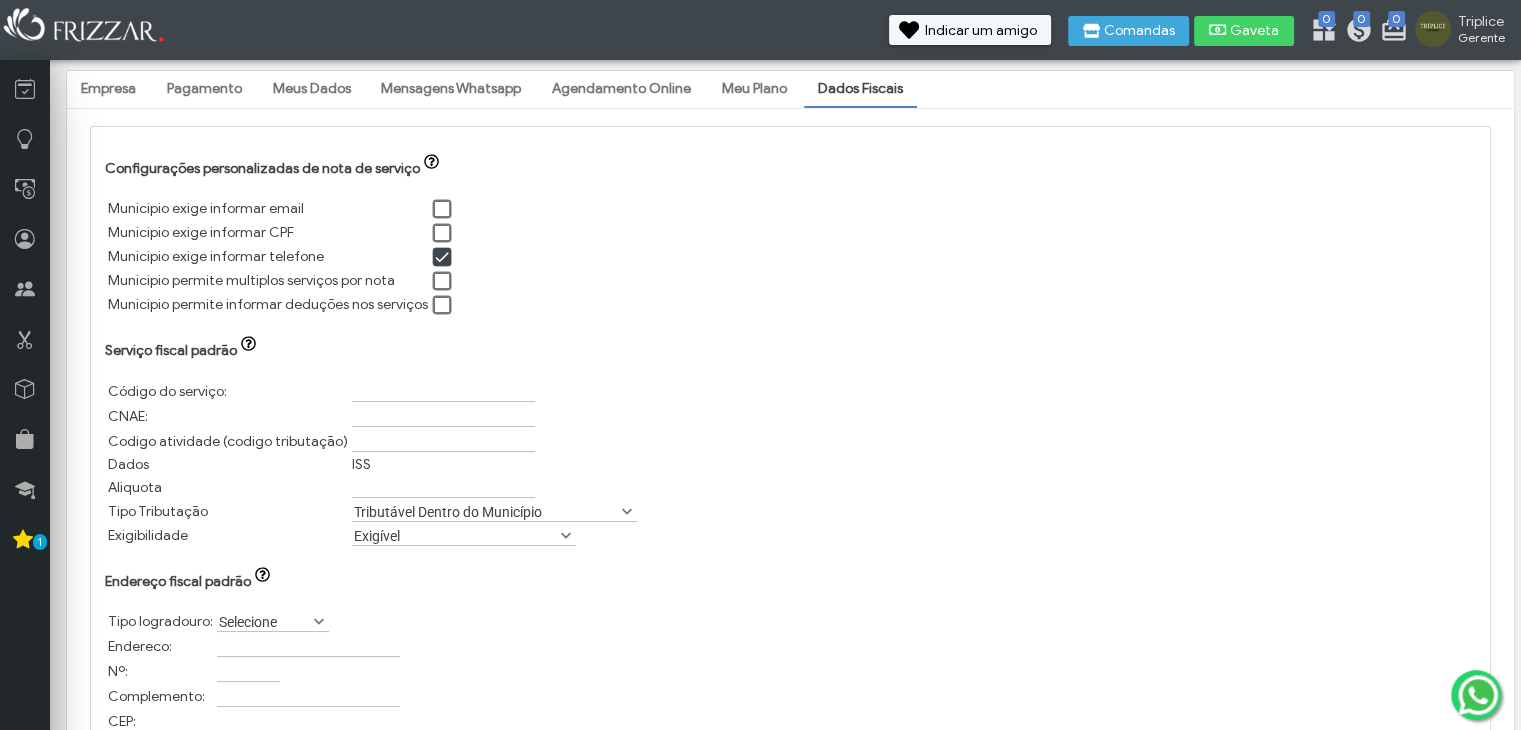 click 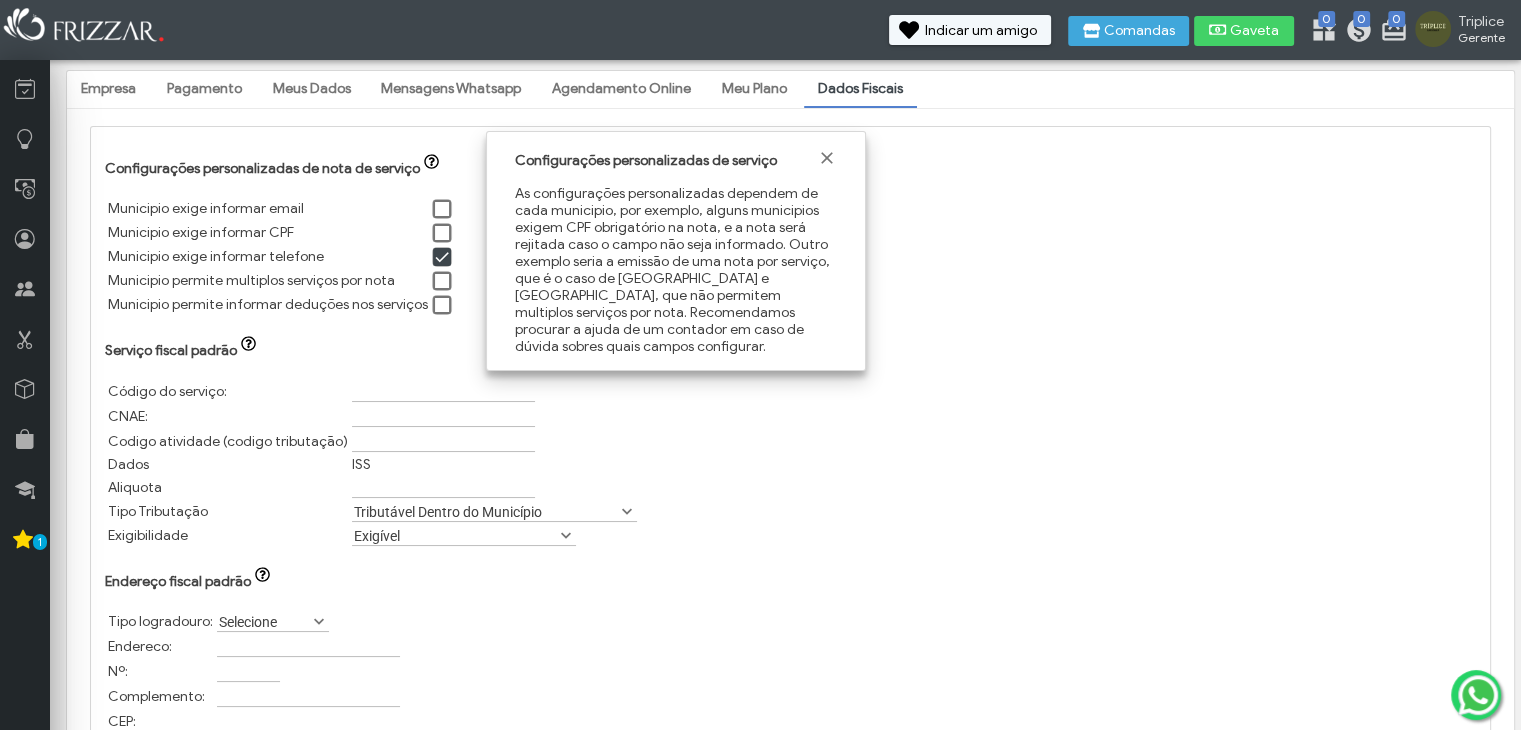 drag, startPoint x: 671, startPoint y: 269, endPoint x: 589, endPoint y: 164, distance: 133.22537 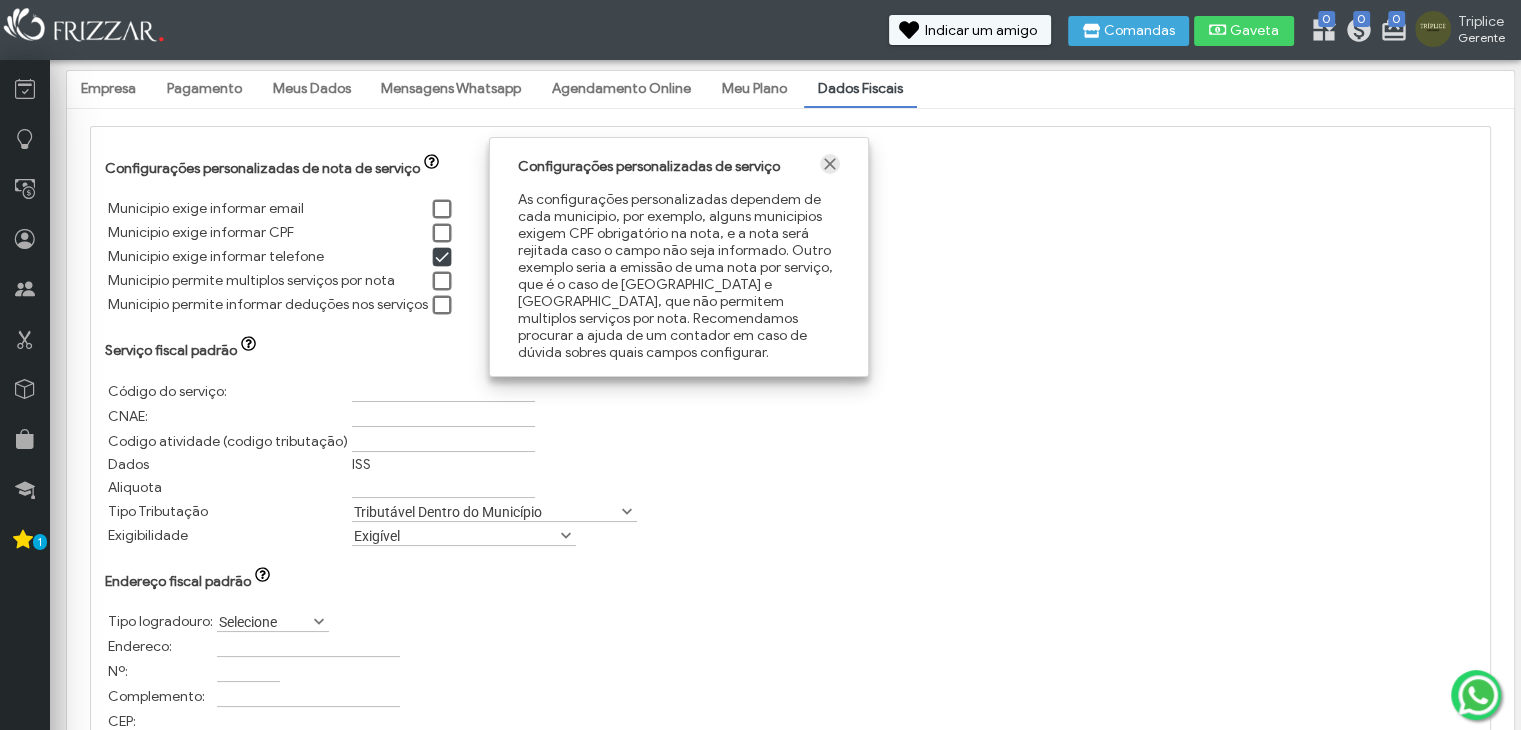 click at bounding box center [830, 164] 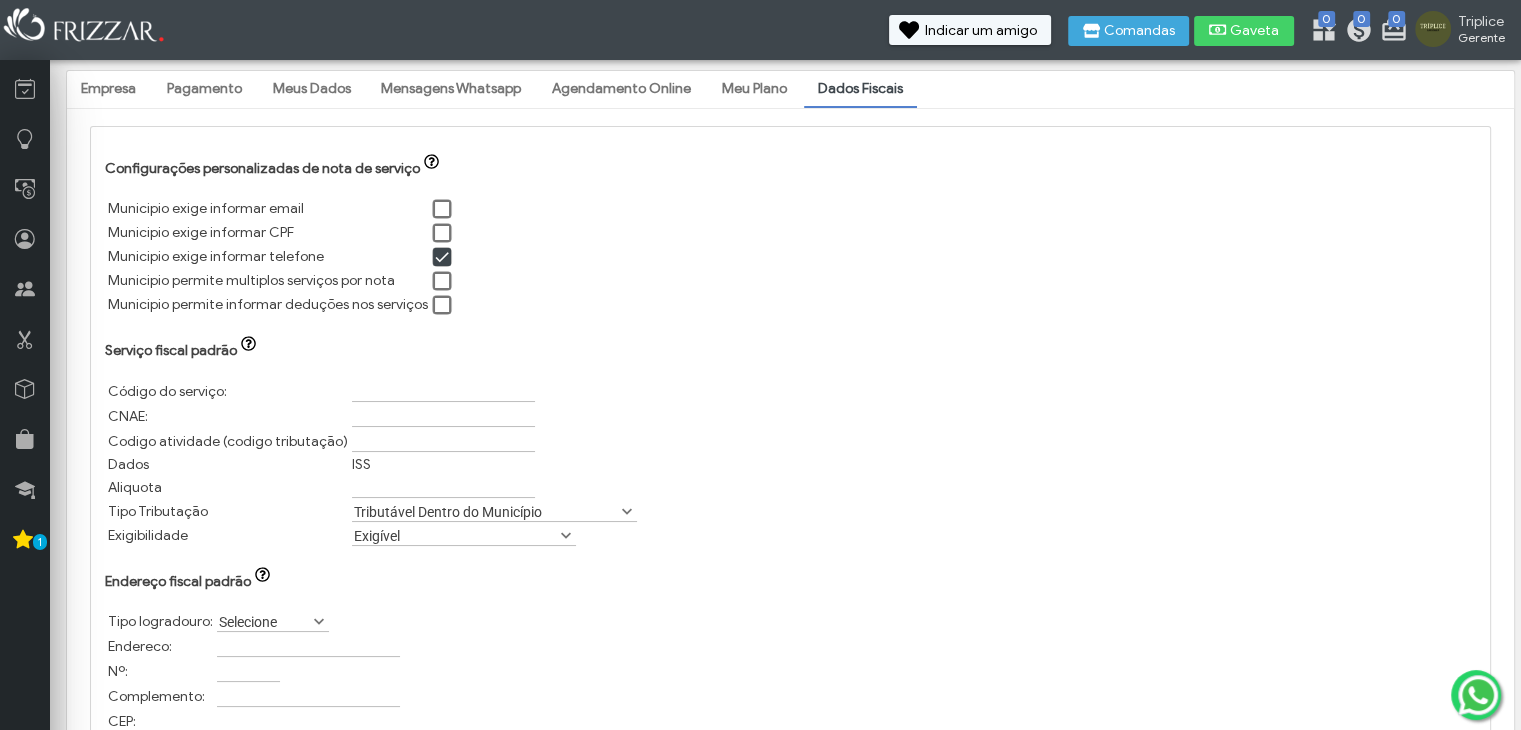click at bounding box center (443, 258) 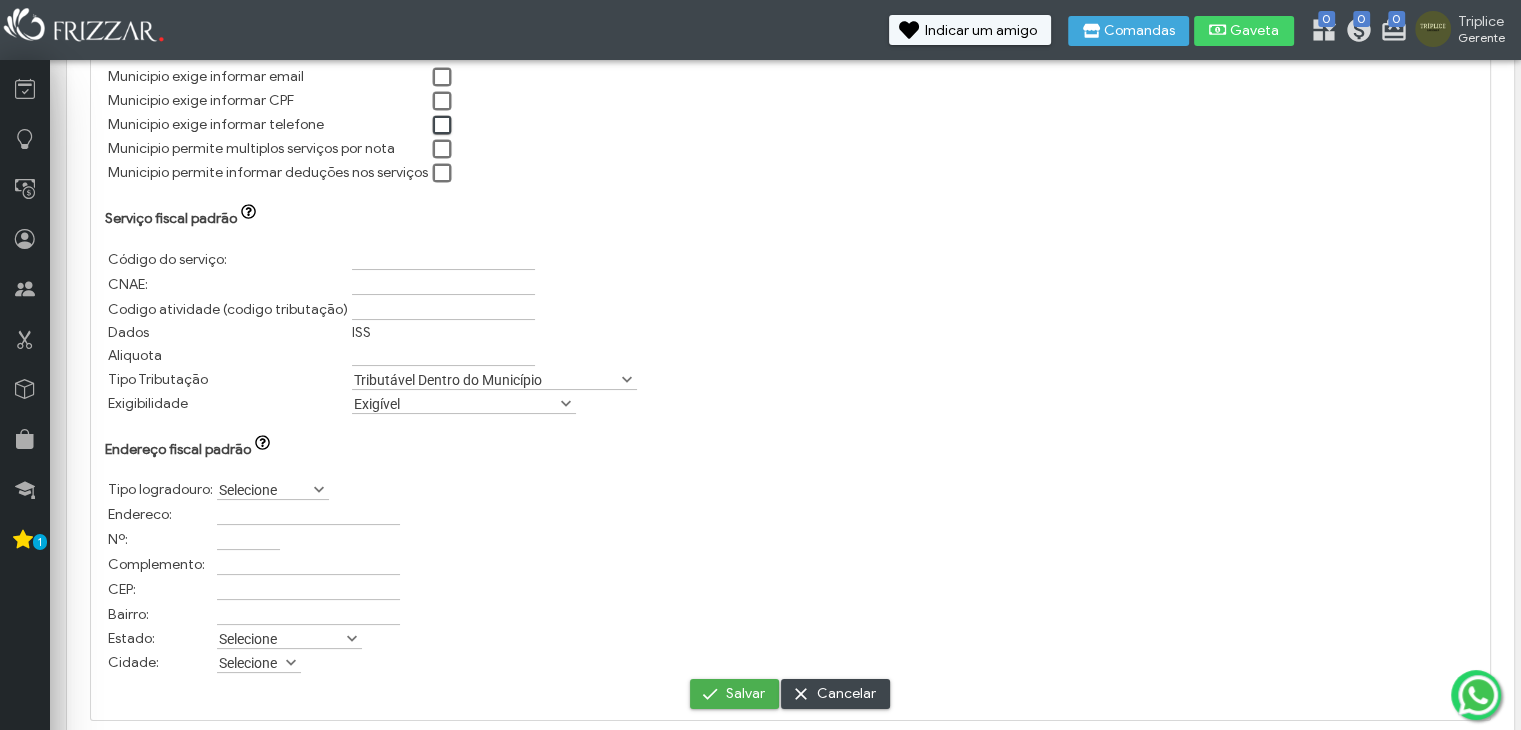 scroll, scrollTop: 136, scrollLeft: 0, axis: vertical 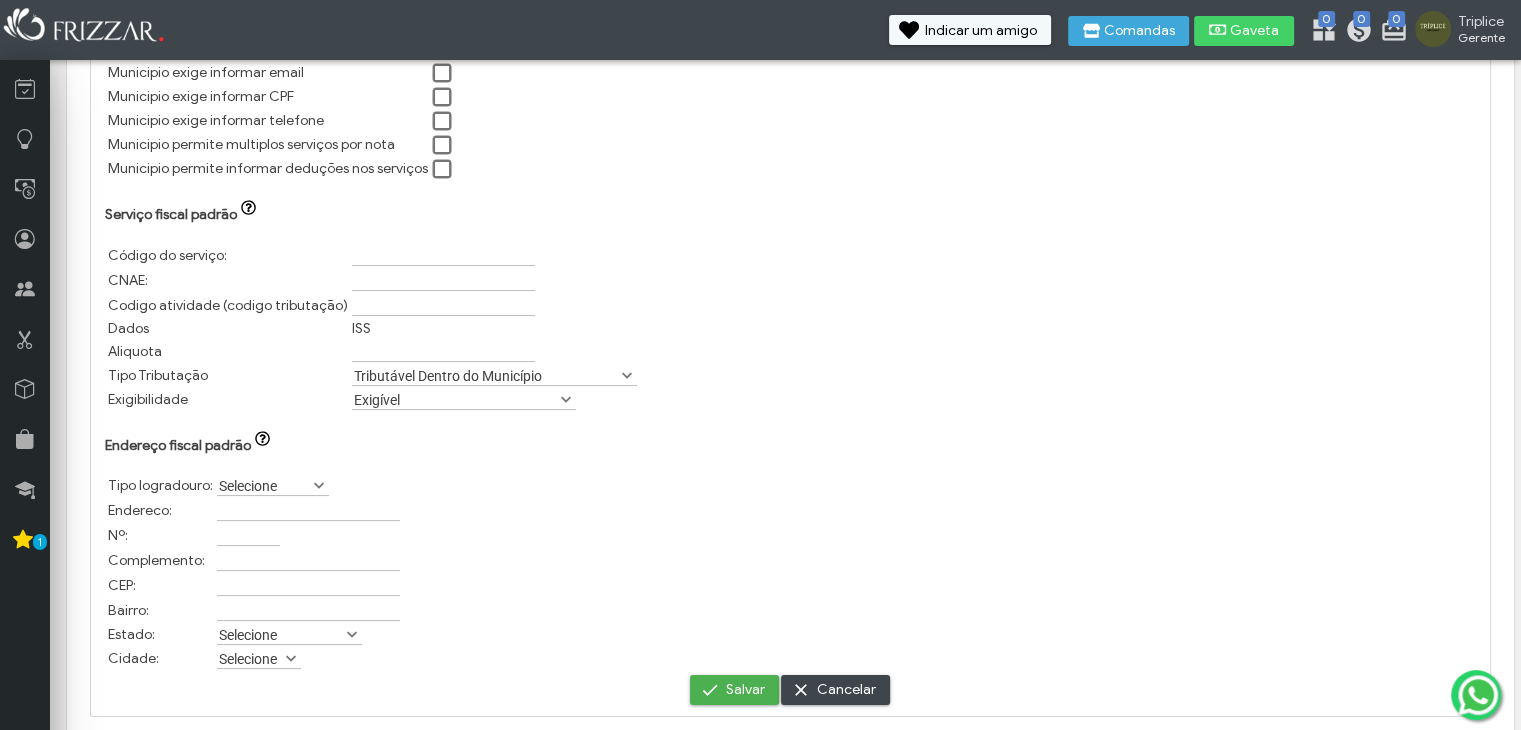 click on "Tributável Dentro do Município" at bounding box center (485, 375) 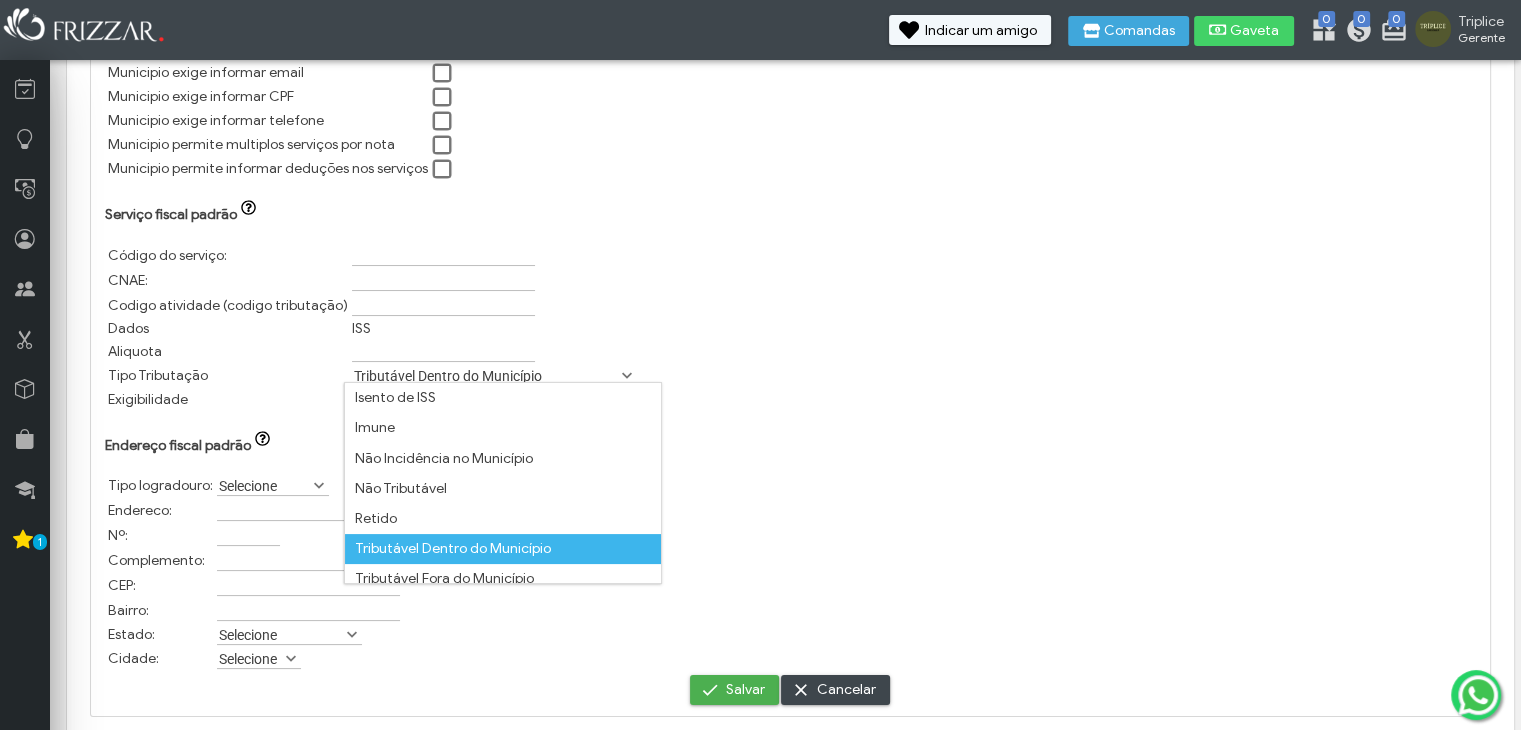 click on "Tributável Dentro do Município" at bounding box center (485, 375) 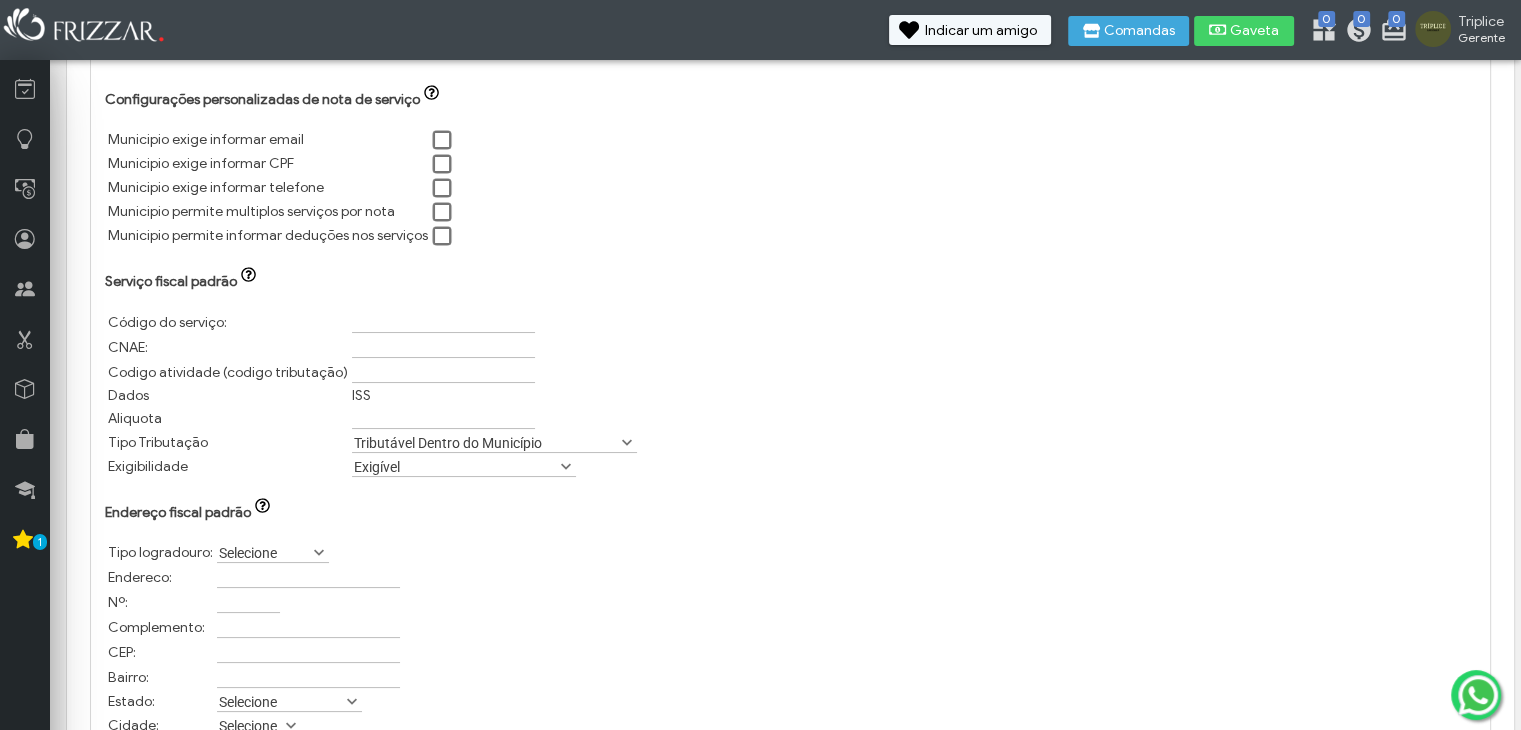 scroll, scrollTop: 0, scrollLeft: 0, axis: both 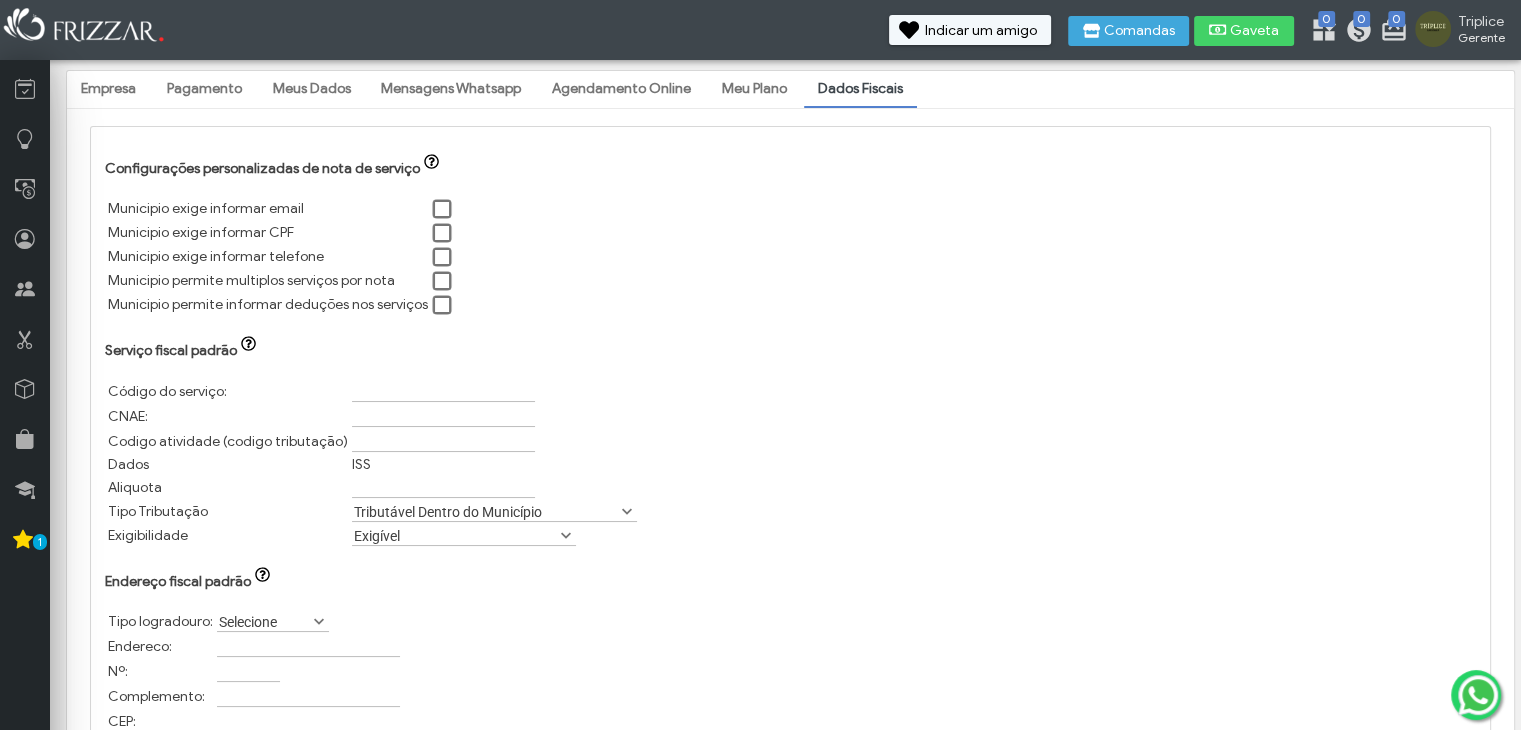 click on "Meu Plano" at bounding box center [754, 89] 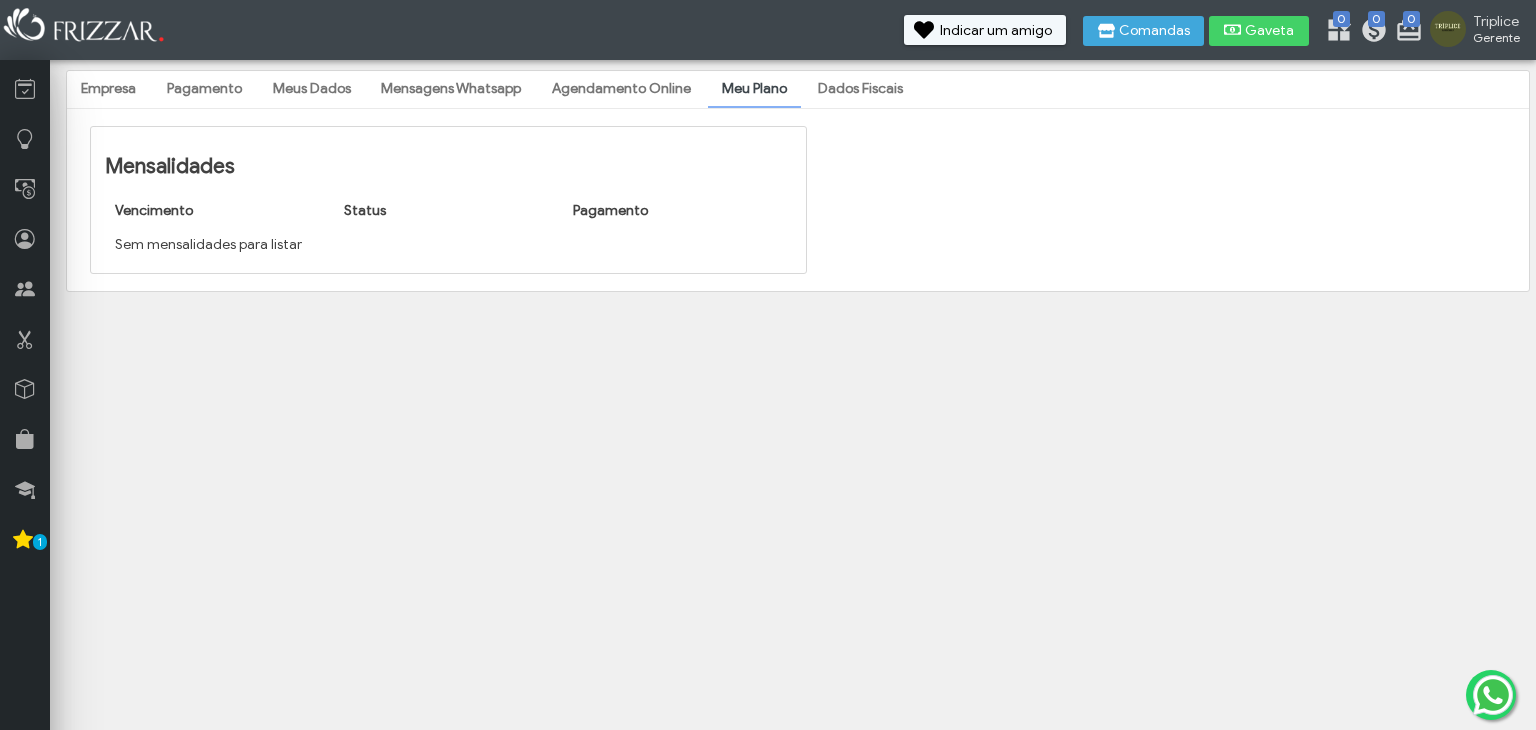 click on "Agendamento Online" at bounding box center [621, 89] 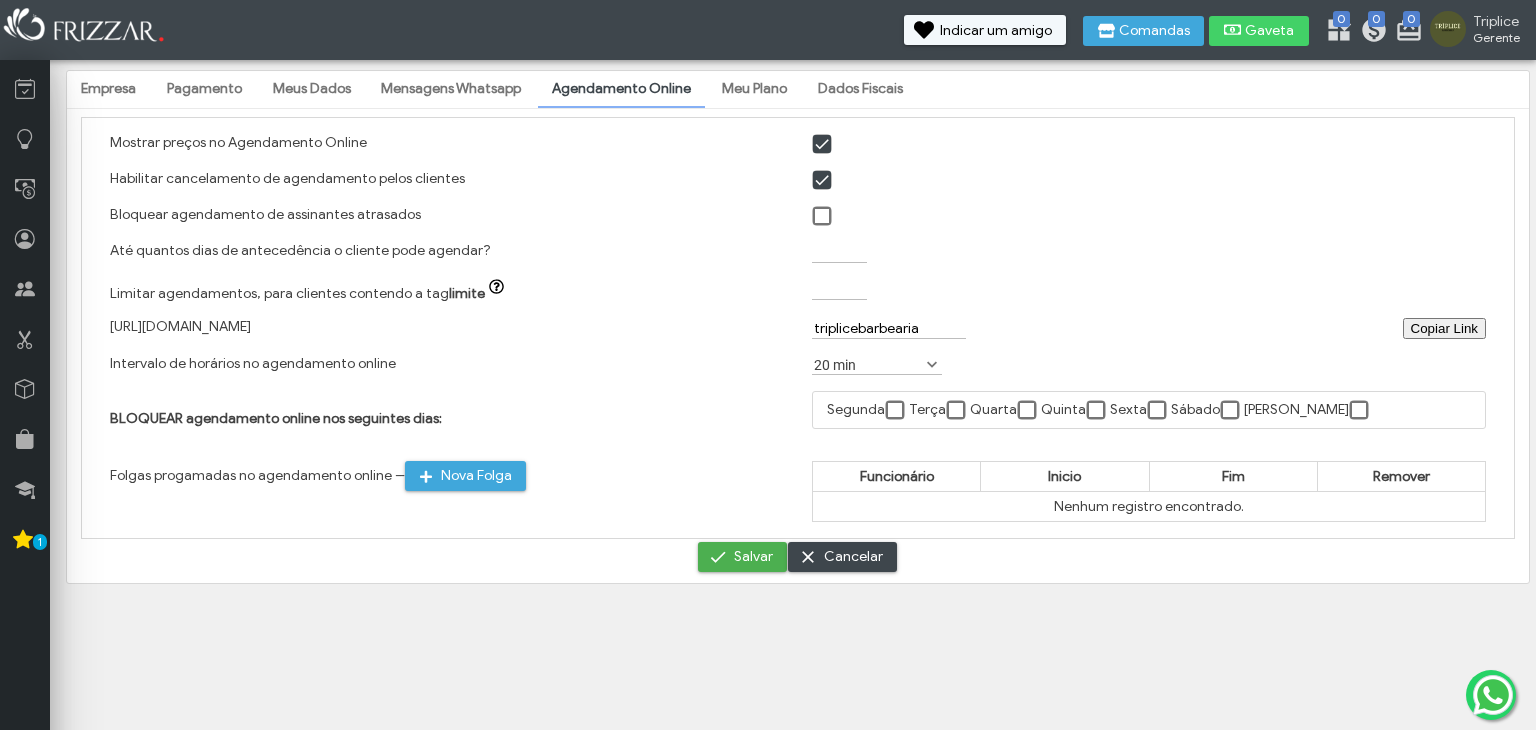 click on "Meu Plano" at bounding box center [754, 89] 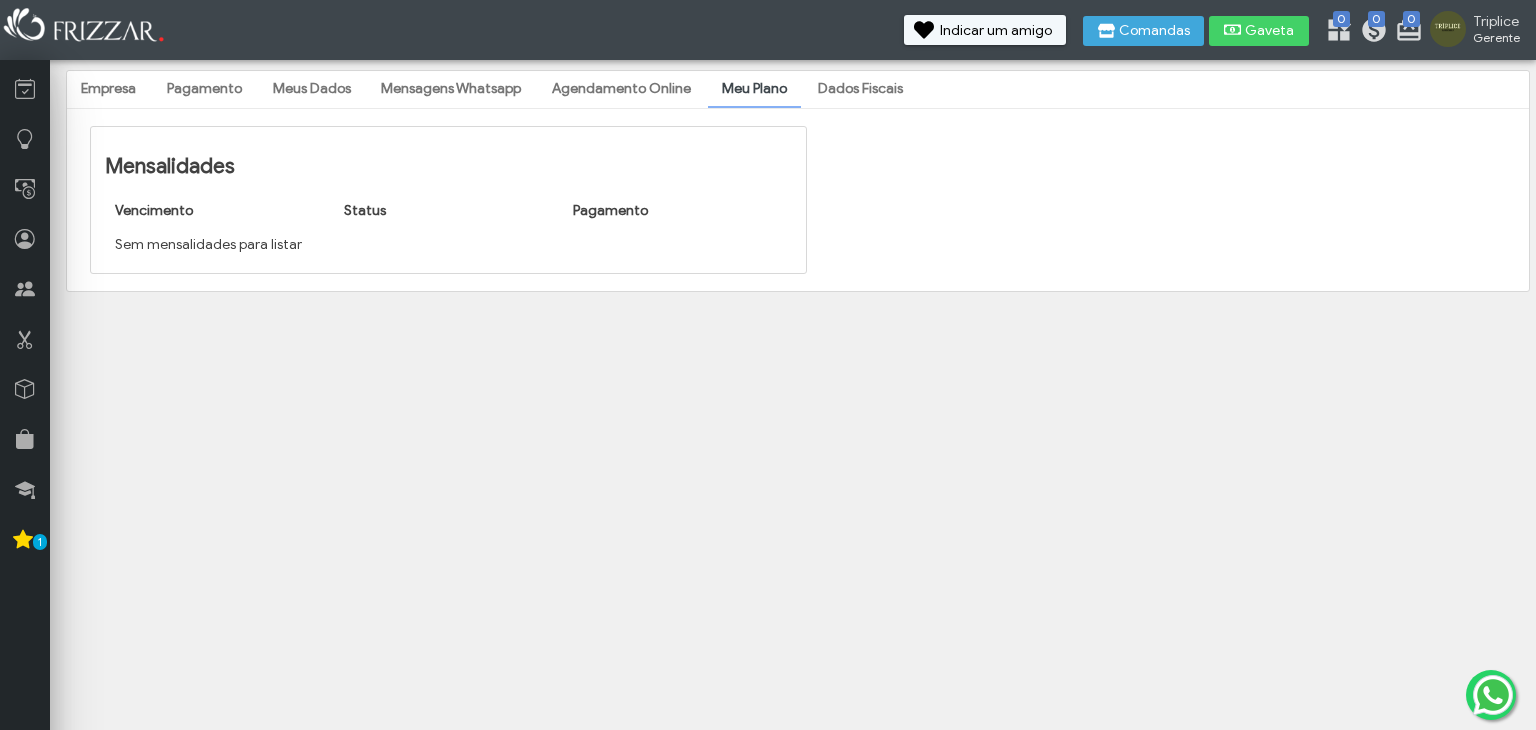 click on "Agendamento Online" at bounding box center [621, 89] 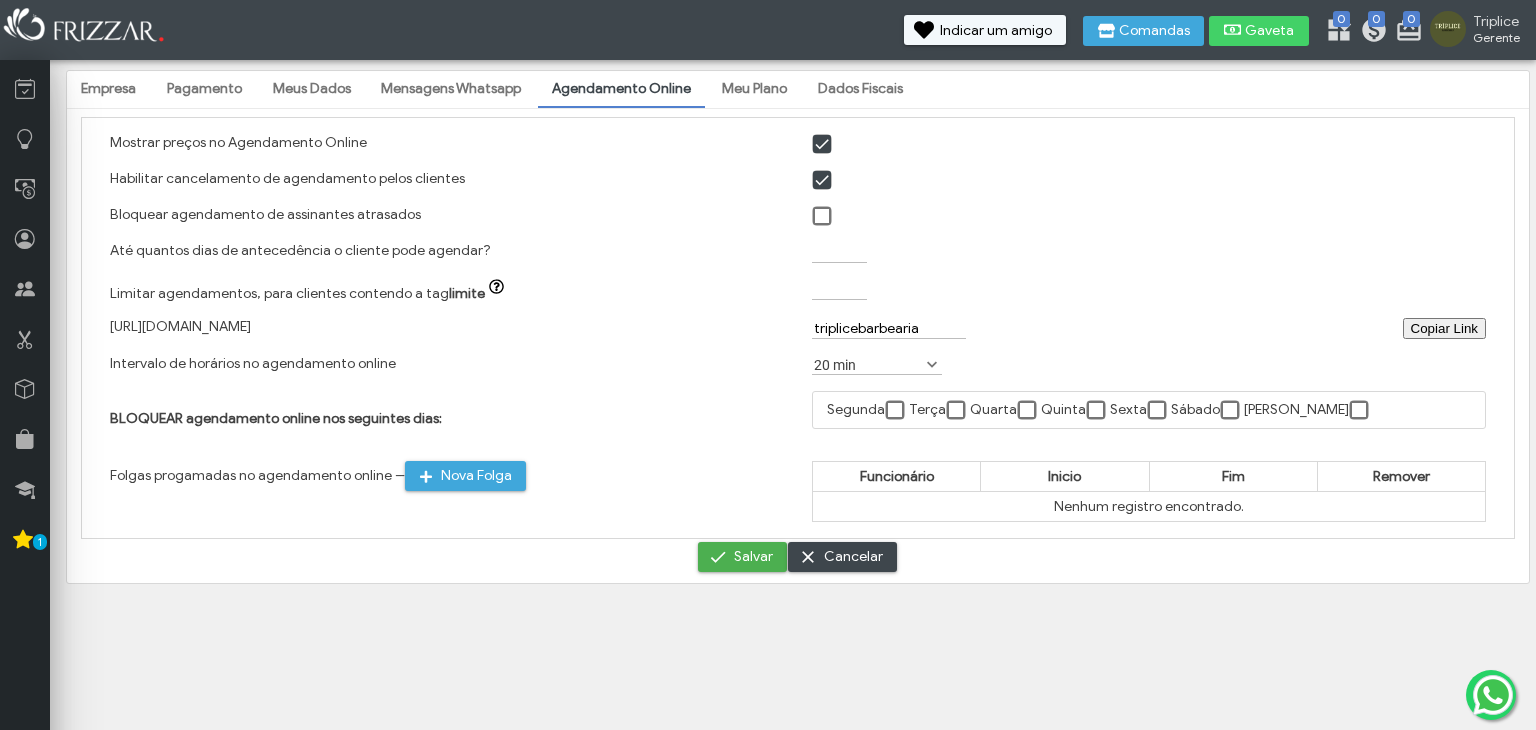 click on "Mensagens Whatsapp" at bounding box center [451, 89] 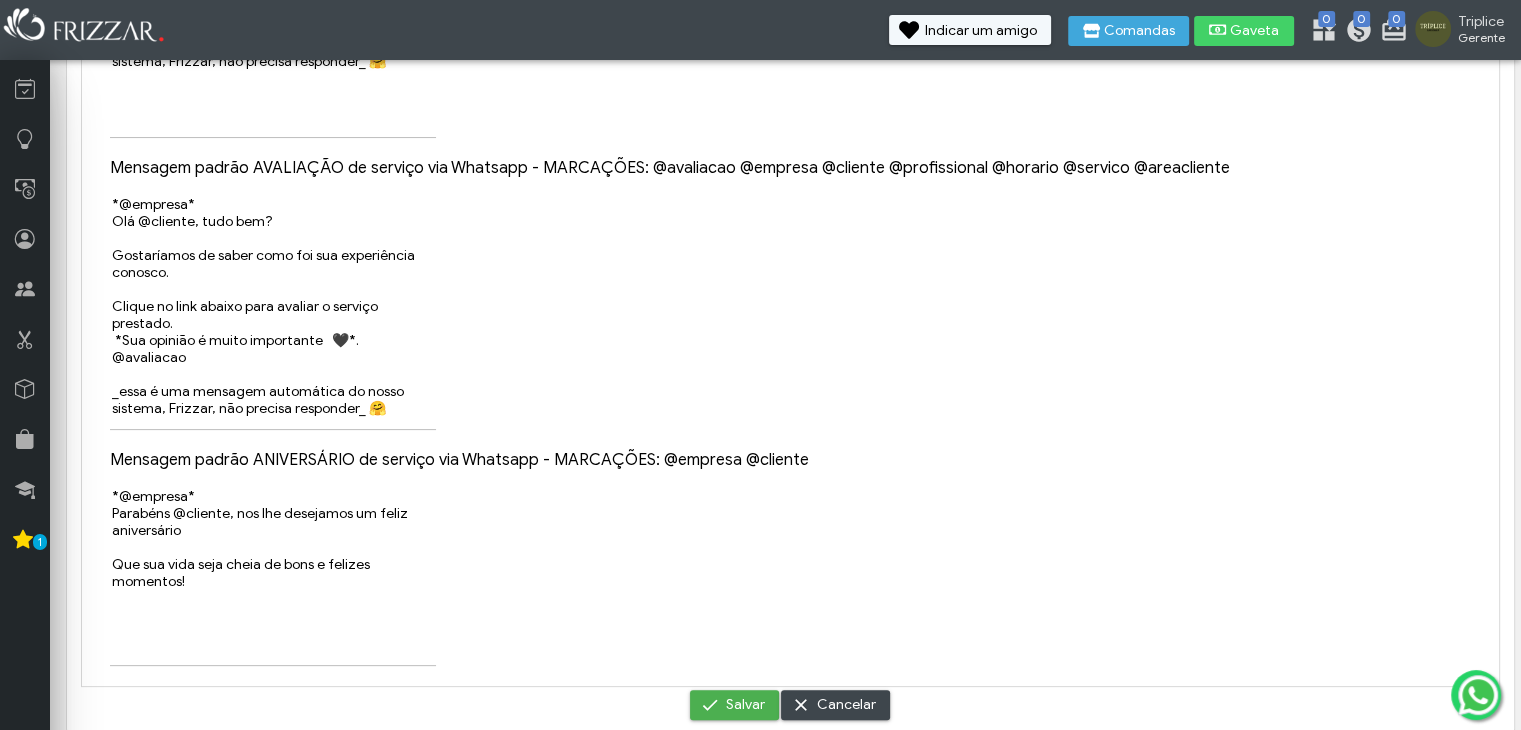 scroll, scrollTop: 390, scrollLeft: 0, axis: vertical 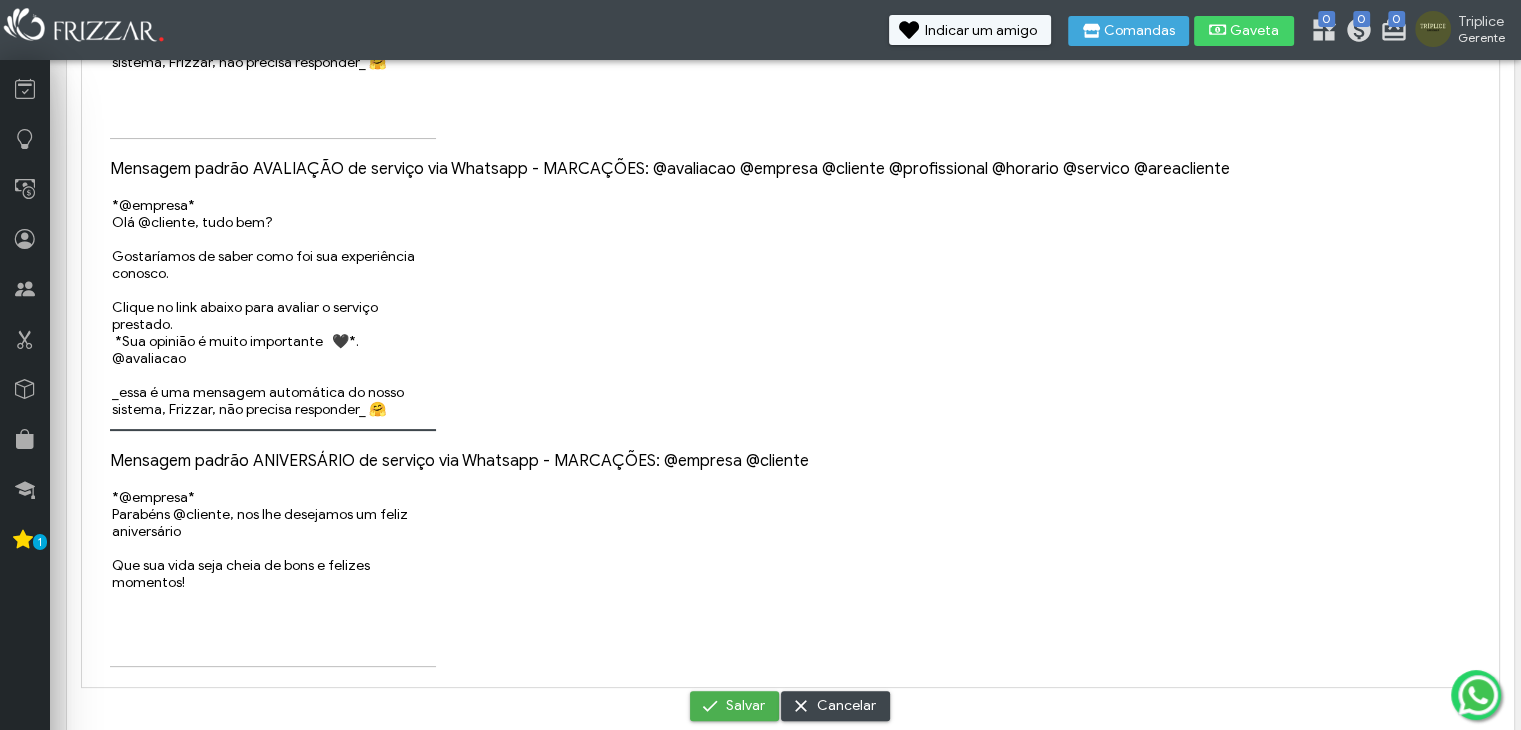 click on "*@empresa*
Olá @cliente, tudo bem?
Gostaríamos de saber como foi sua experiência conosco.
Clique no link abaixo para avaliar o serviço prestado.
*Sua opinião é muito importante   🖤*.
@avaliacao
_essa é uma mensagem automática do nosso sistema, Frizzar, não precisa responder_ 🤗" at bounding box center (273, 313) 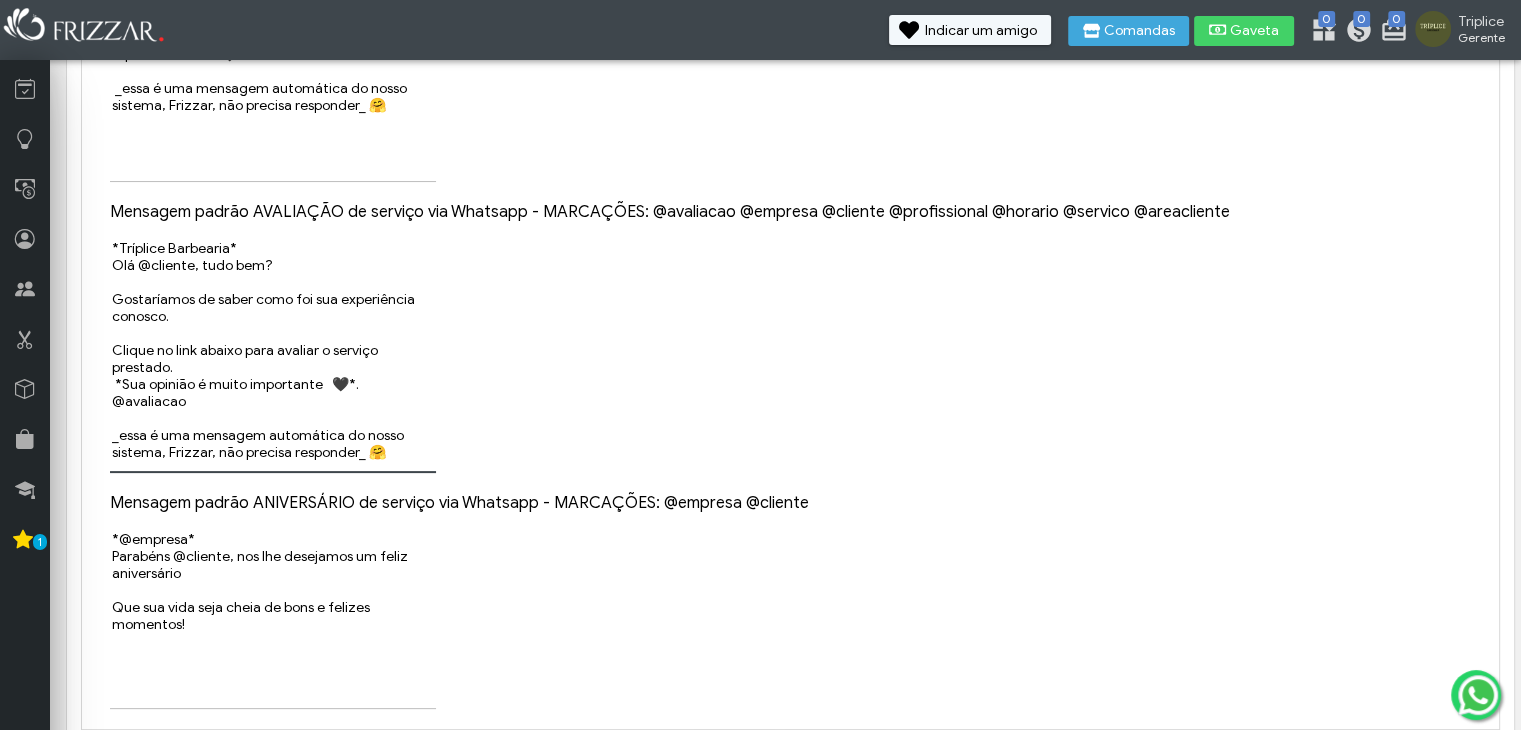 scroll, scrollTop: 351, scrollLeft: 0, axis: vertical 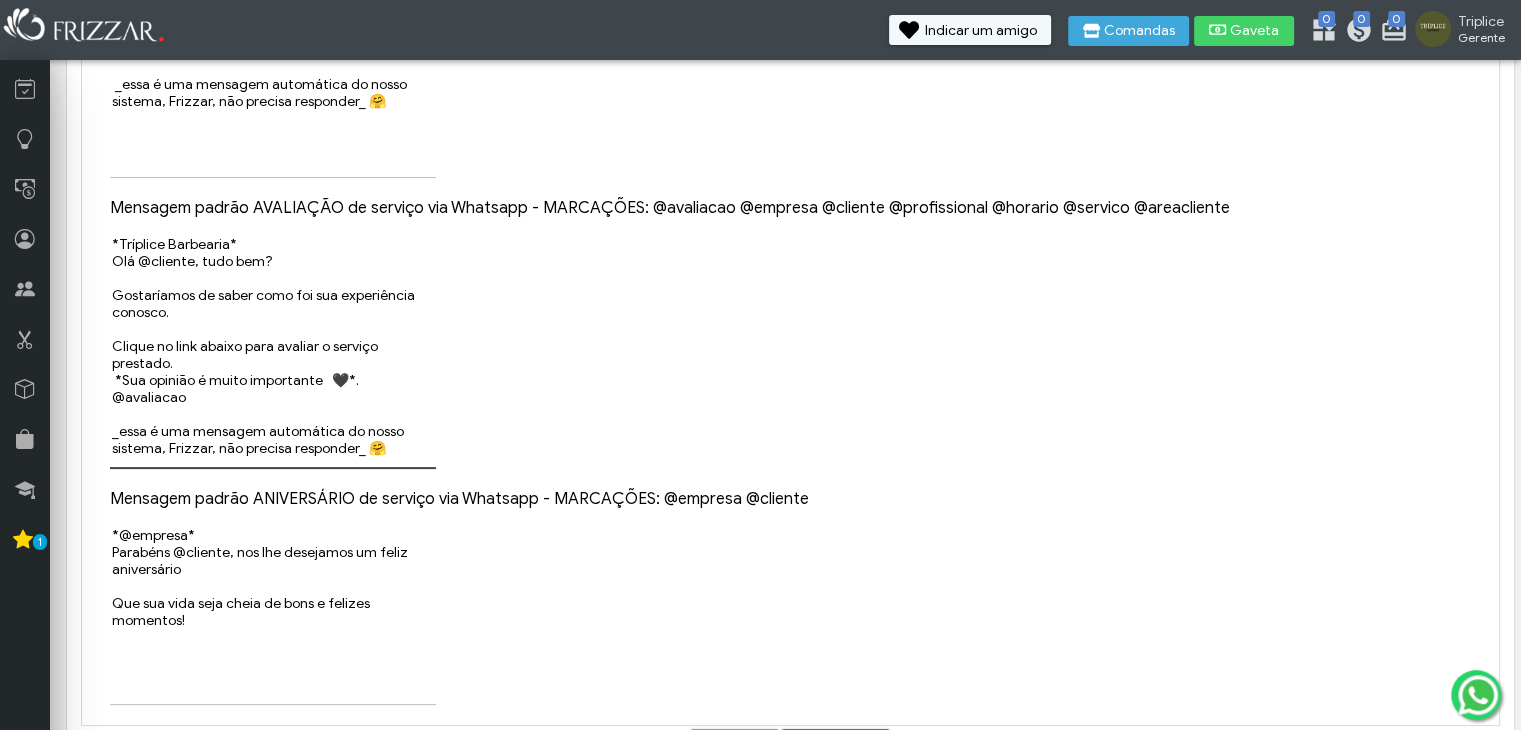 click on "*@empresa*
Olá @cliente, tudo bem?
Gostaríamos de saber como foi sua experiência conosco.
Clique no link abaixo para avaliar o serviço prestado.
*Sua opinião é muito importante   🖤*.
@avaliacao
_essa é uma mensagem automática do nosso sistema, Frizzar, não precisa responder_ 🤗" at bounding box center [273, 351] 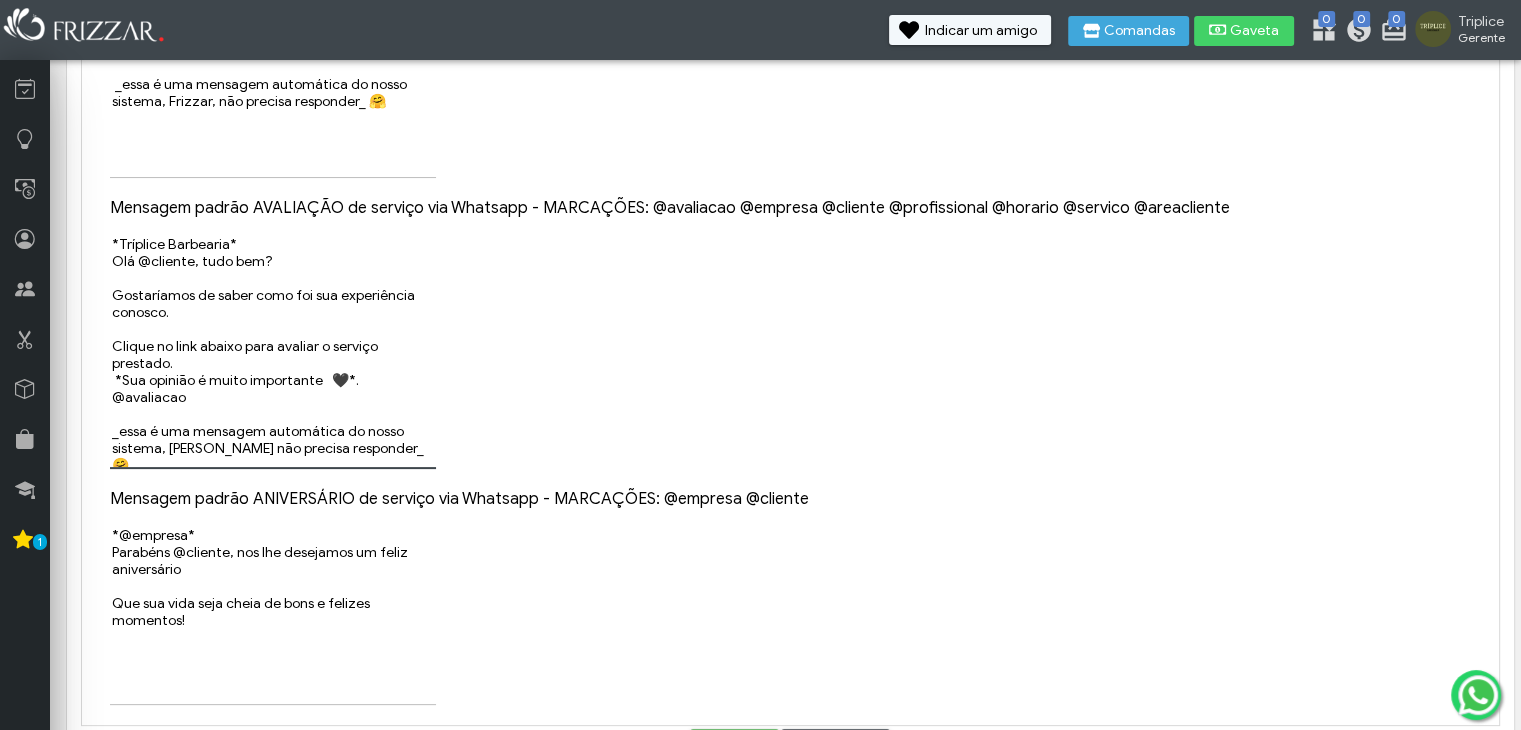 scroll, scrollTop: 1, scrollLeft: 0, axis: vertical 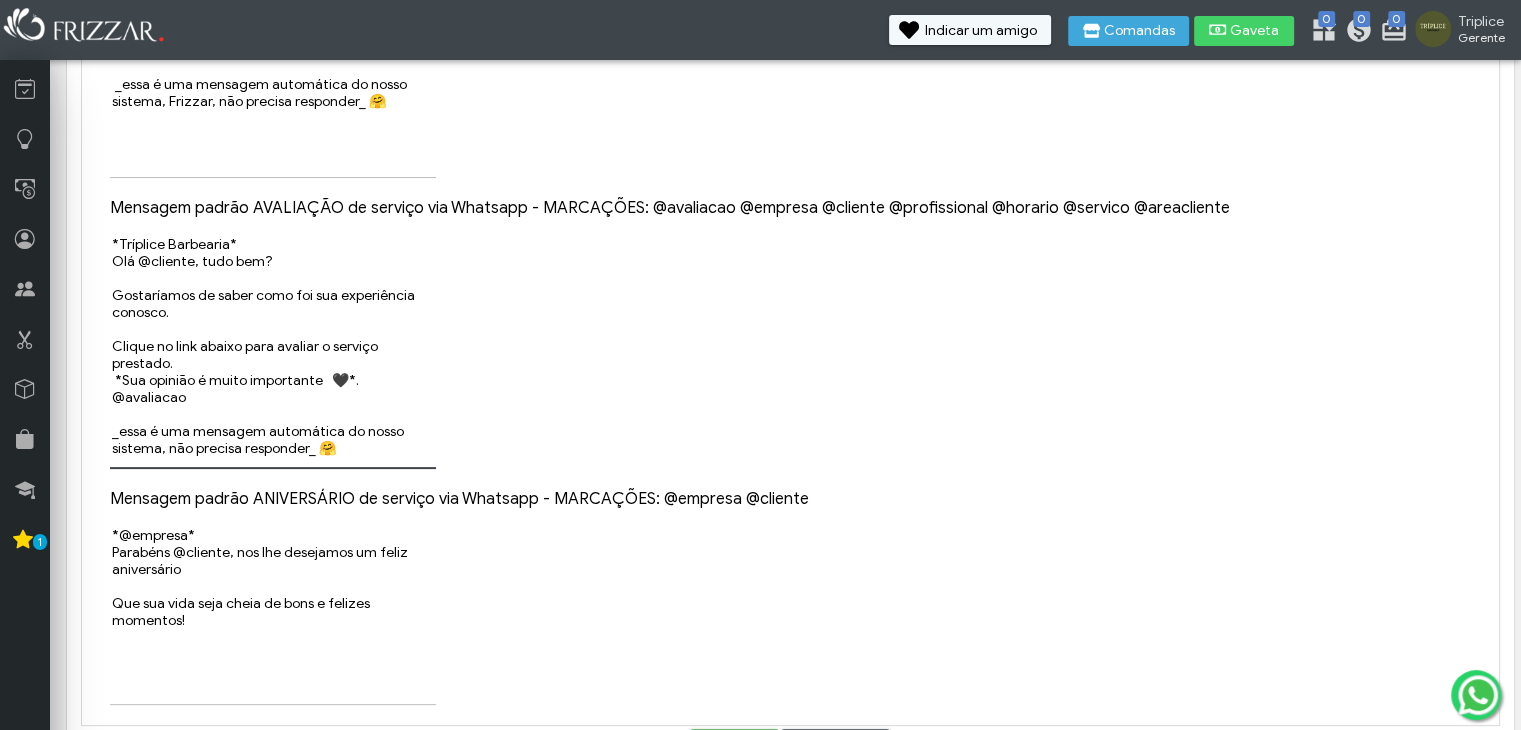 drag, startPoint x: 112, startPoint y: 436, endPoint x: 365, endPoint y: 463, distance: 254.43663 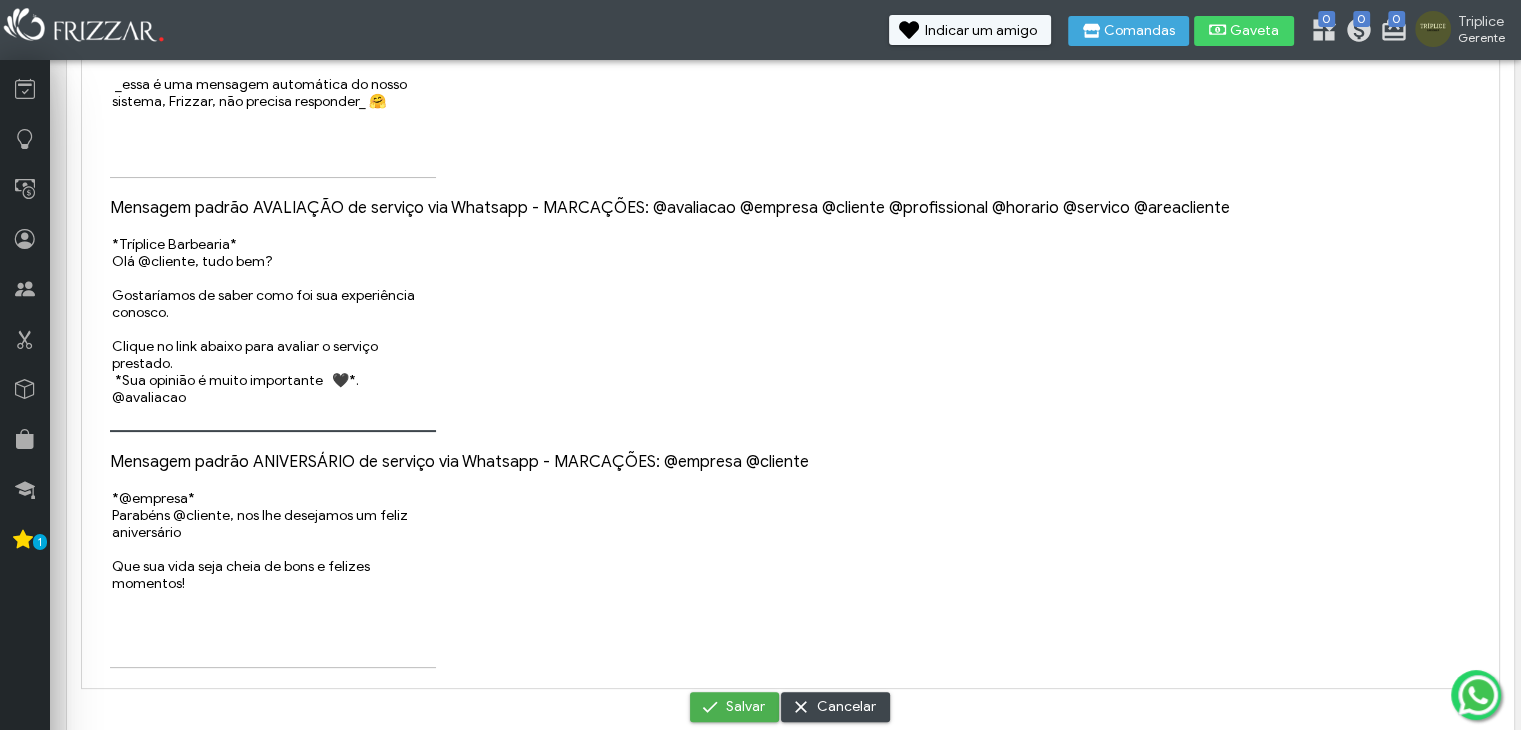 scroll, scrollTop: 1, scrollLeft: 0, axis: vertical 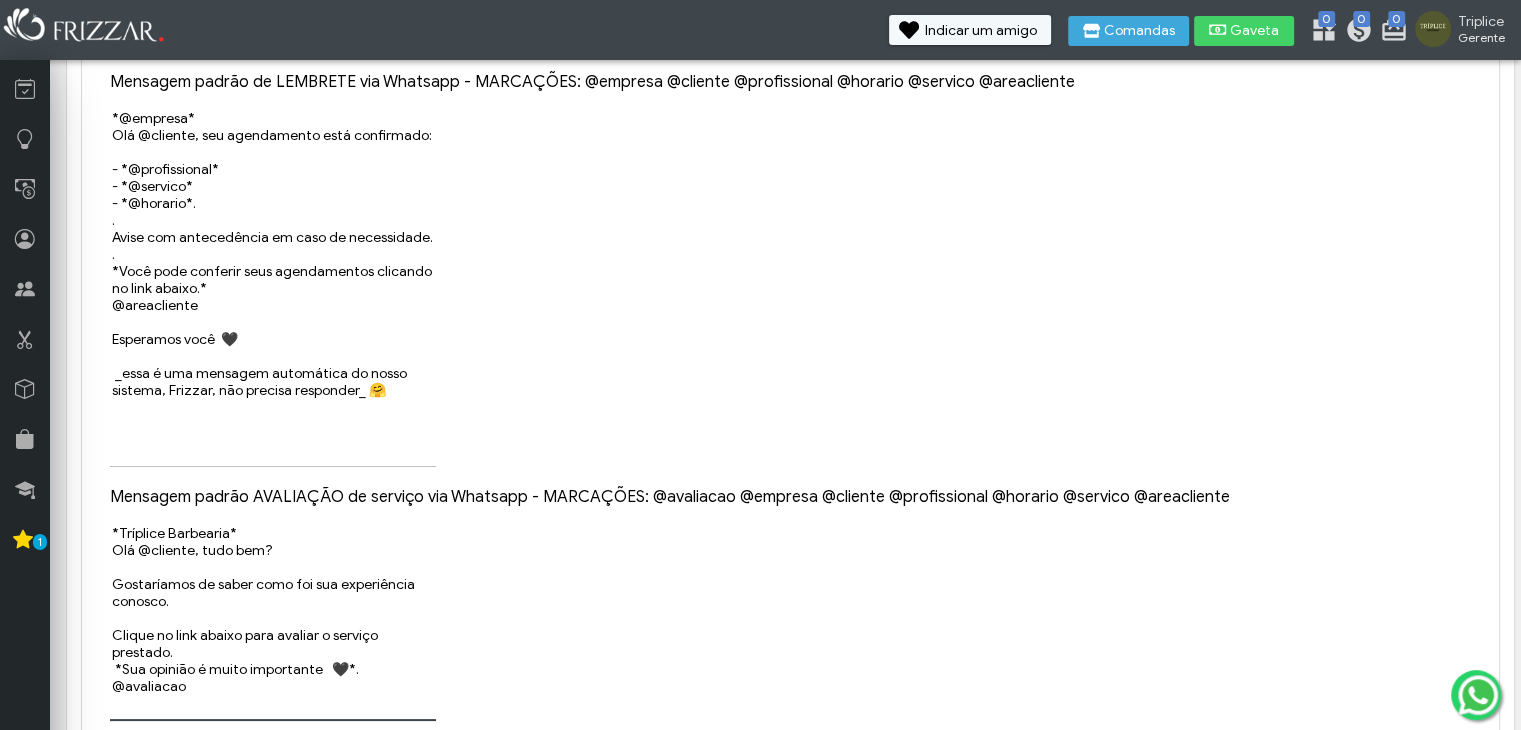 type on "*Tríplice Barbearia*
Olá @cliente, tudo bem?
Gostaríamos de saber como foi sua experiência conosco.
Clique no link abaixo para avaliar o serviço prestado.
*Sua opinião é muito importante   🖤*.
@avaliacao" 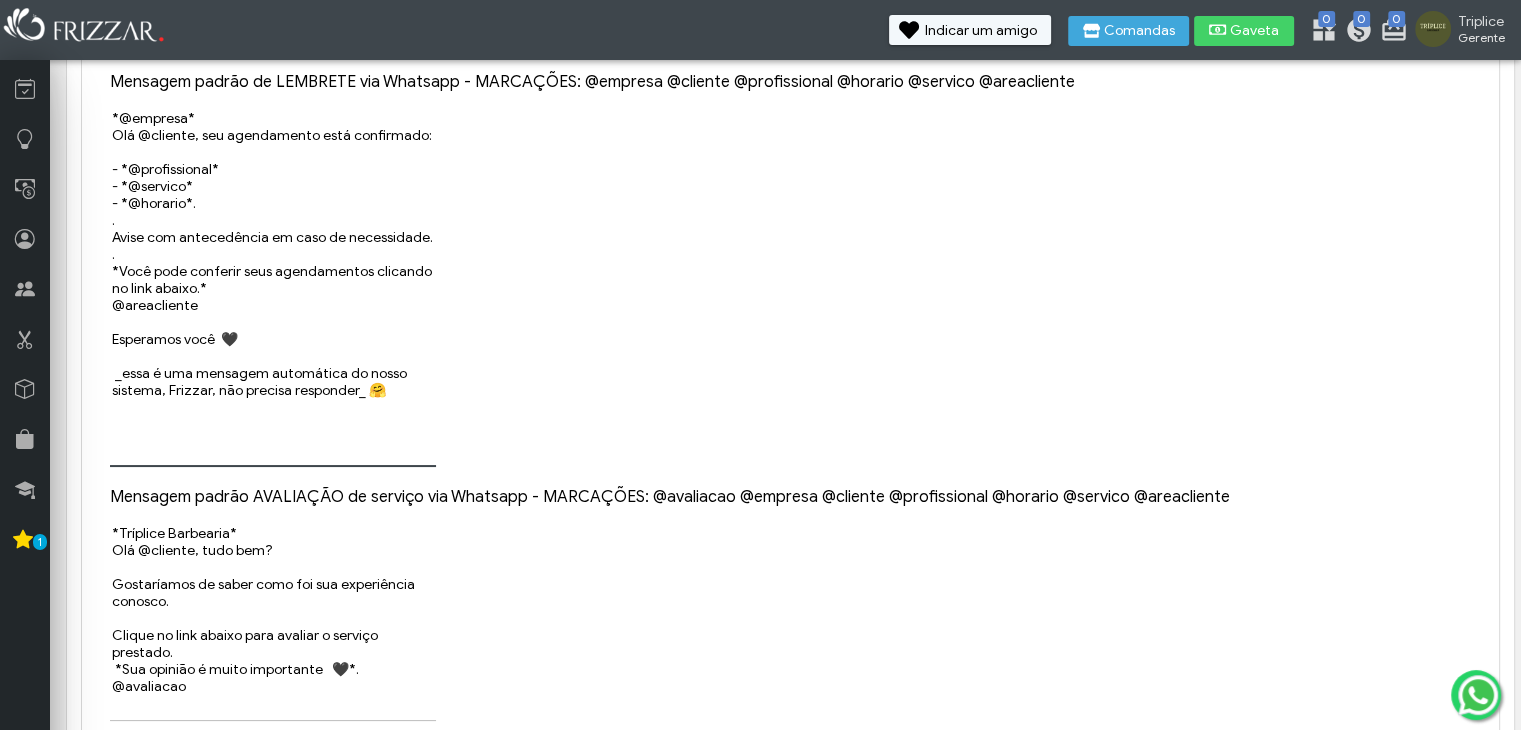 drag, startPoint x: 109, startPoint y: 416, endPoint x: 300, endPoint y: 480, distance: 201.43733 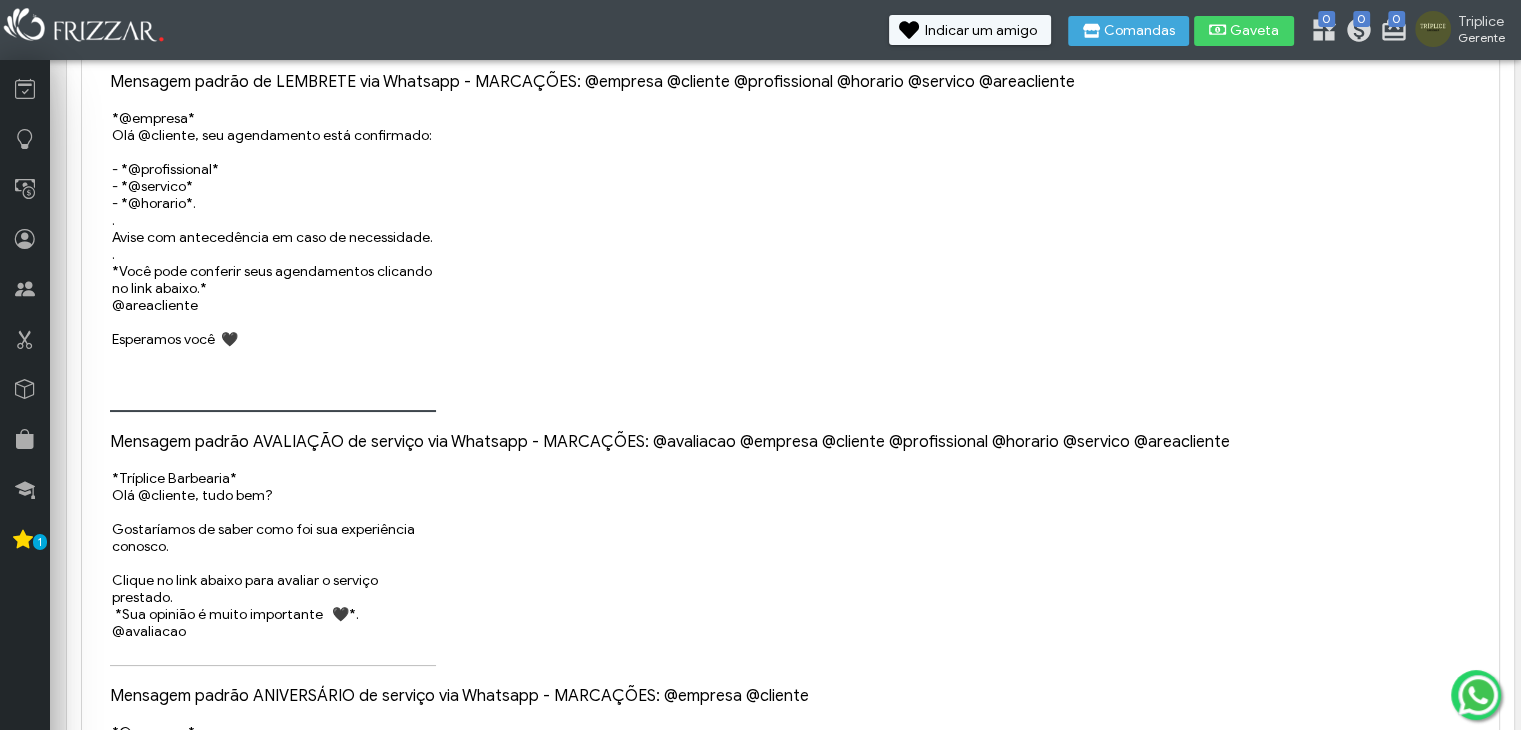 scroll, scrollTop: 0, scrollLeft: 0, axis: both 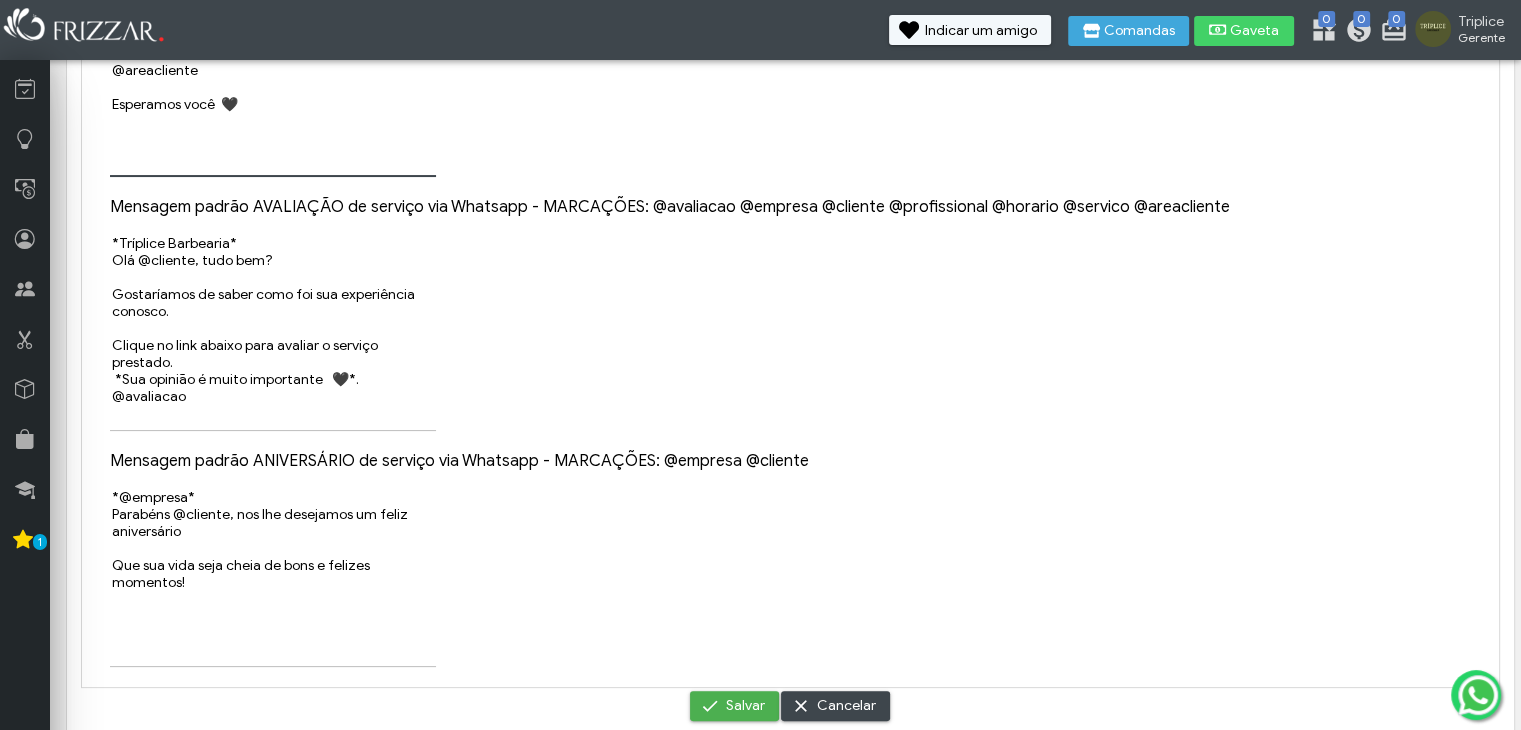 type on "*Tríplice Barbearia*
Olá @cliente, seu agendamento está confirmado:
- *@profissional*
- *@servico*
- *@horario*.
.
Avise com antecedência em caso de necessidade.
.
*Você pode conferir seus agendamentos clicando no link abaixo.*
@areacliente
Esperamos você  🖤" 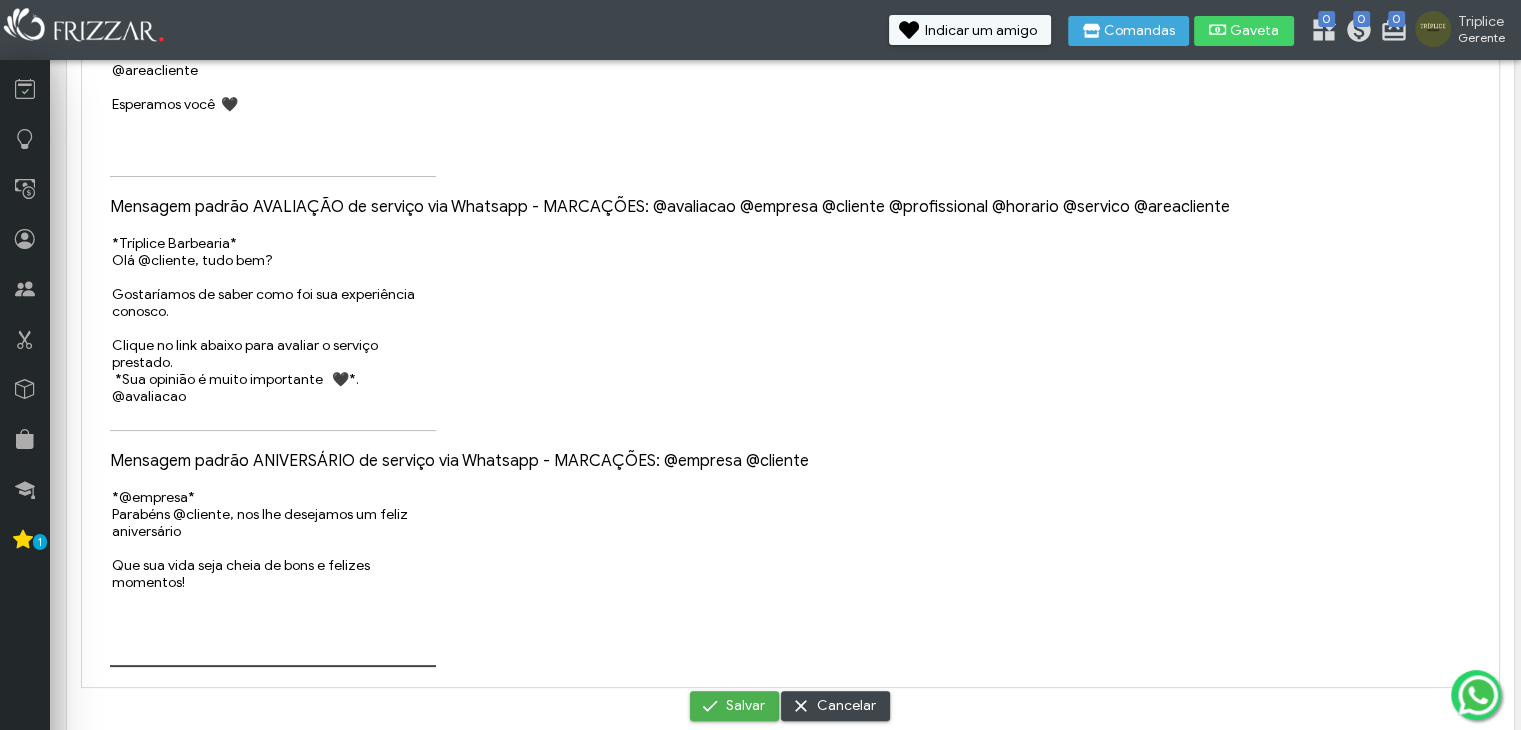 click on "*@empresa*
Parabéns @cliente, nos lhe desejamos um feliz aniversário
Que sua vida seja cheia de bons e felizes momentos!" at bounding box center [273, 577] 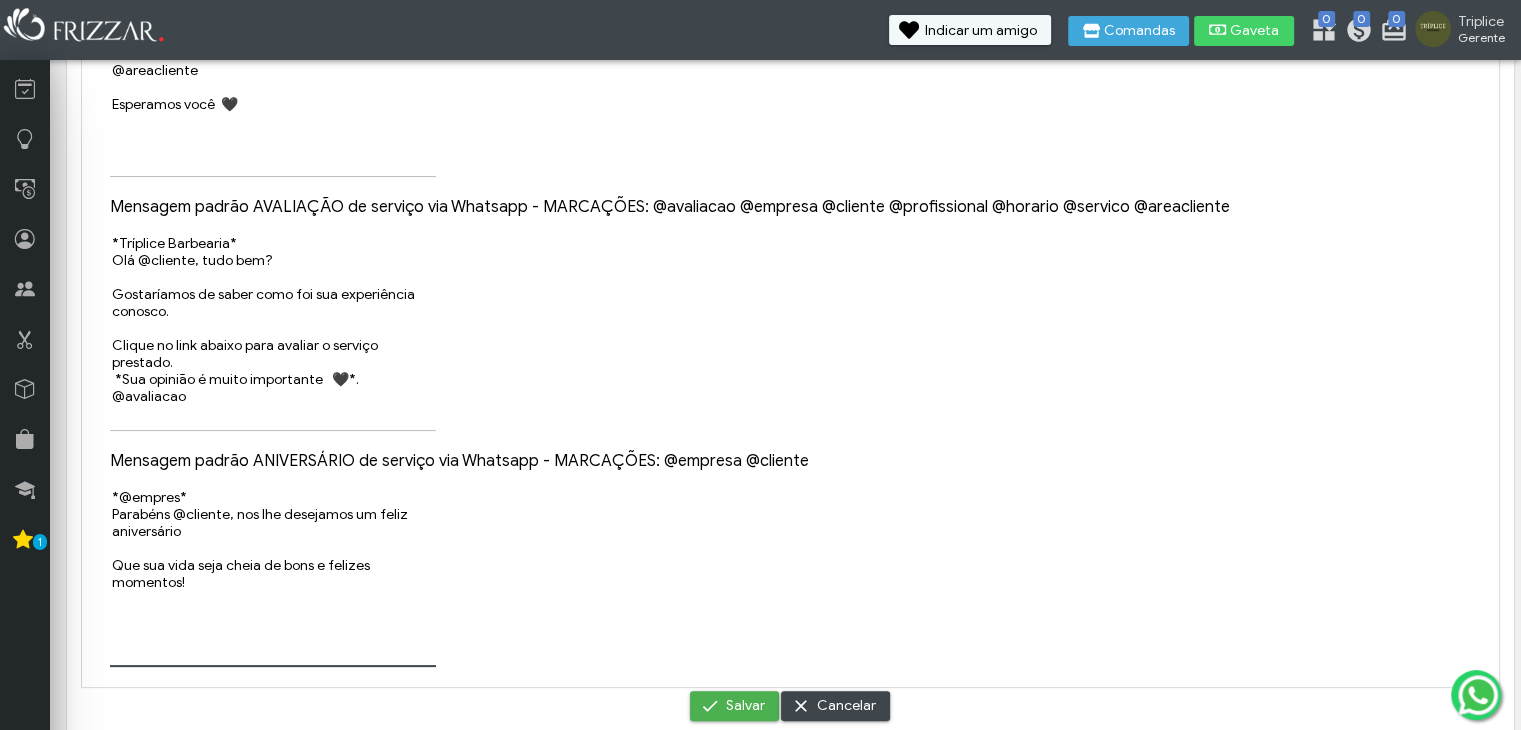scroll, scrollTop: 296, scrollLeft: 0, axis: vertical 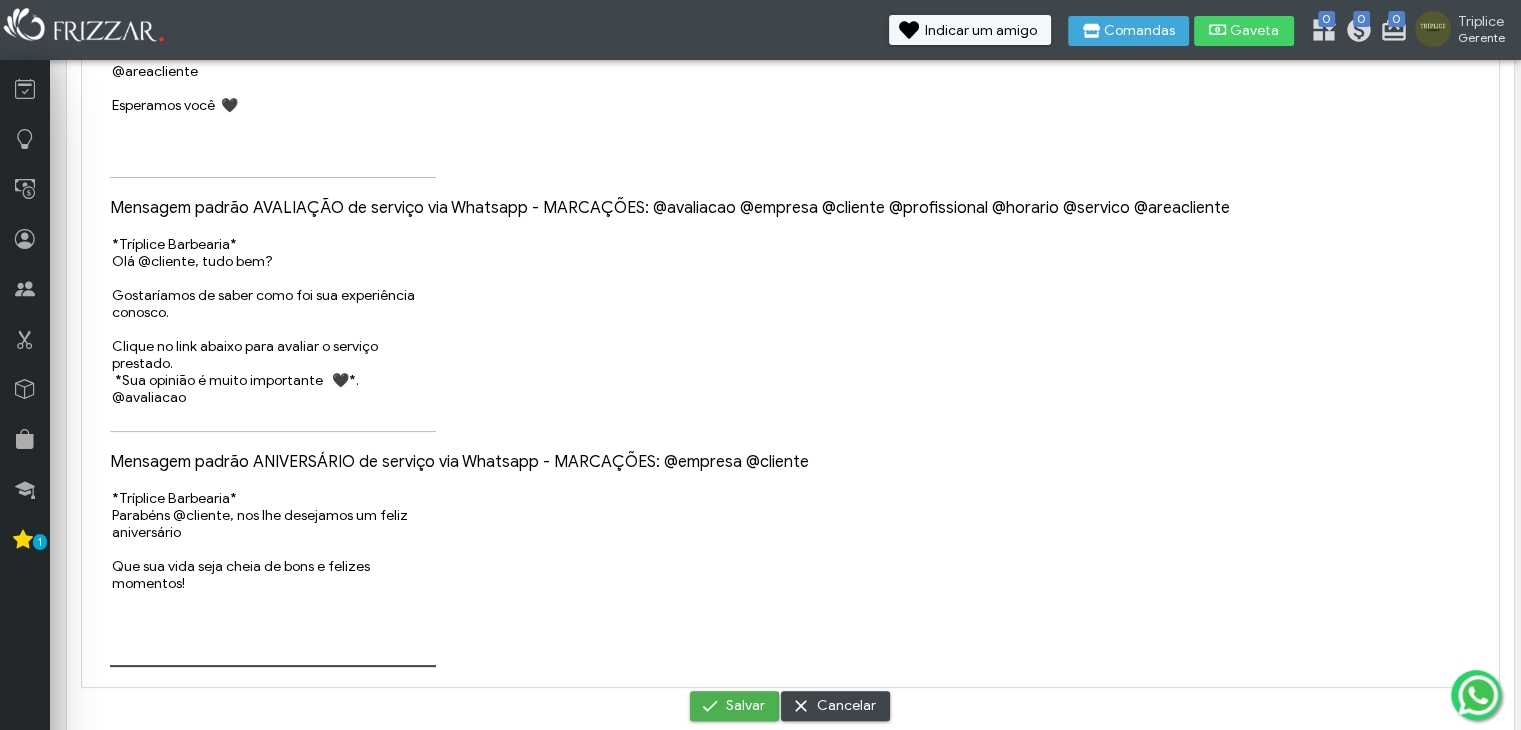 type on "*Tríplice Barbearia*
Parabéns @cliente, nos lhe desejamos um feliz aniversário
Que sua vida seja cheia de bons e felizes momentos!" 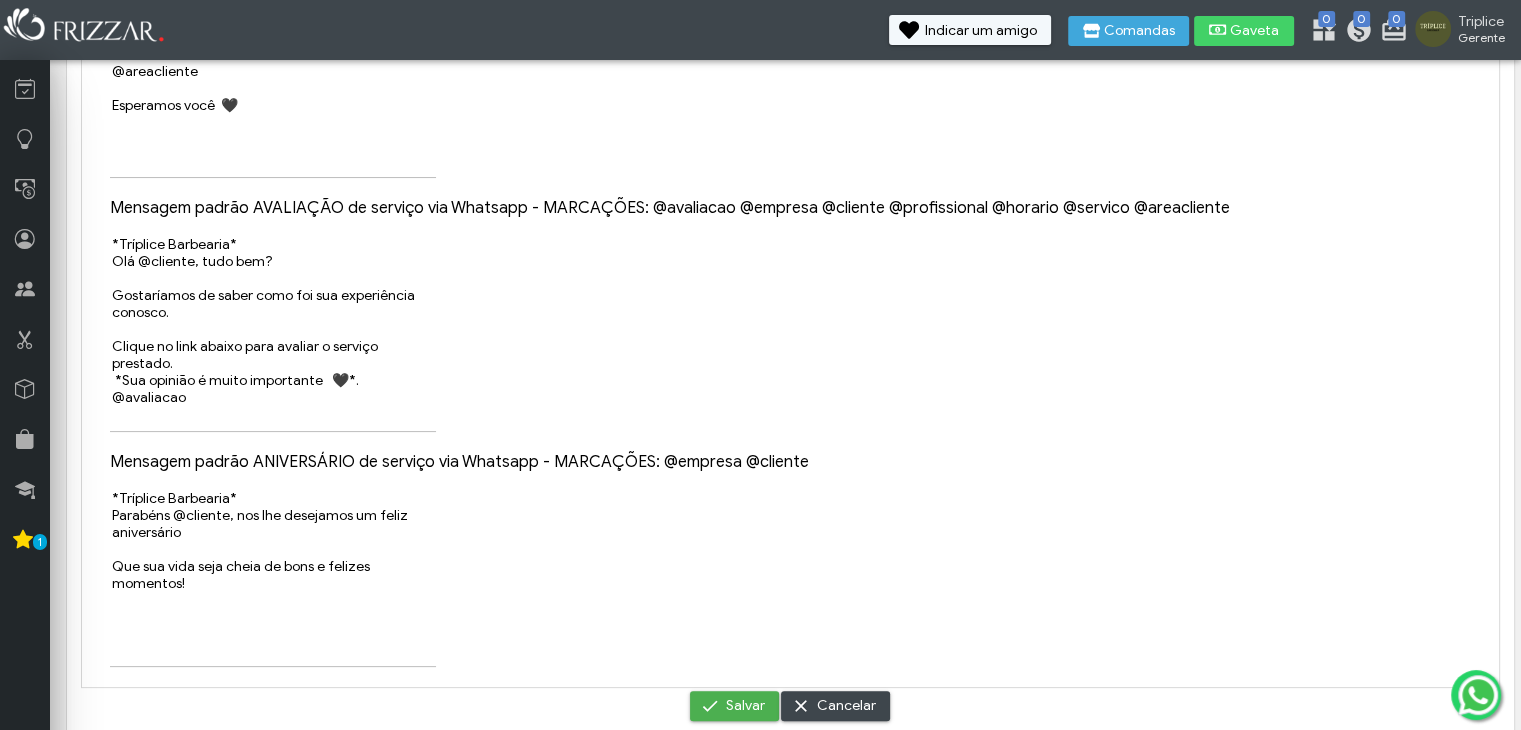click on "*@empresa*
Parabéns @cliente, nos lhe desejamos um feliz aniversário
Que sua vida seja cheia de bons e felizes momentos!" at bounding box center [790, 579] 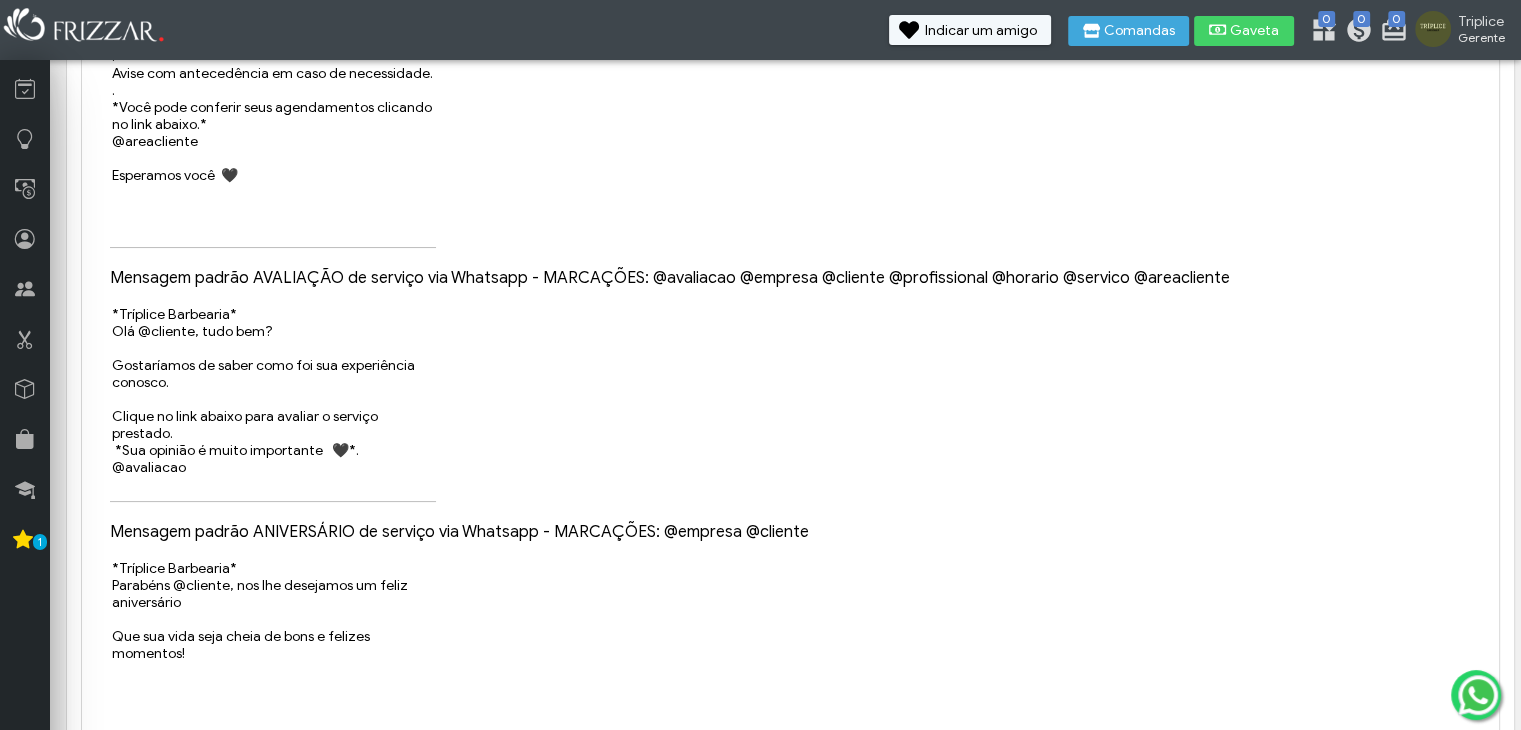 scroll, scrollTop: 296, scrollLeft: 0, axis: vertical 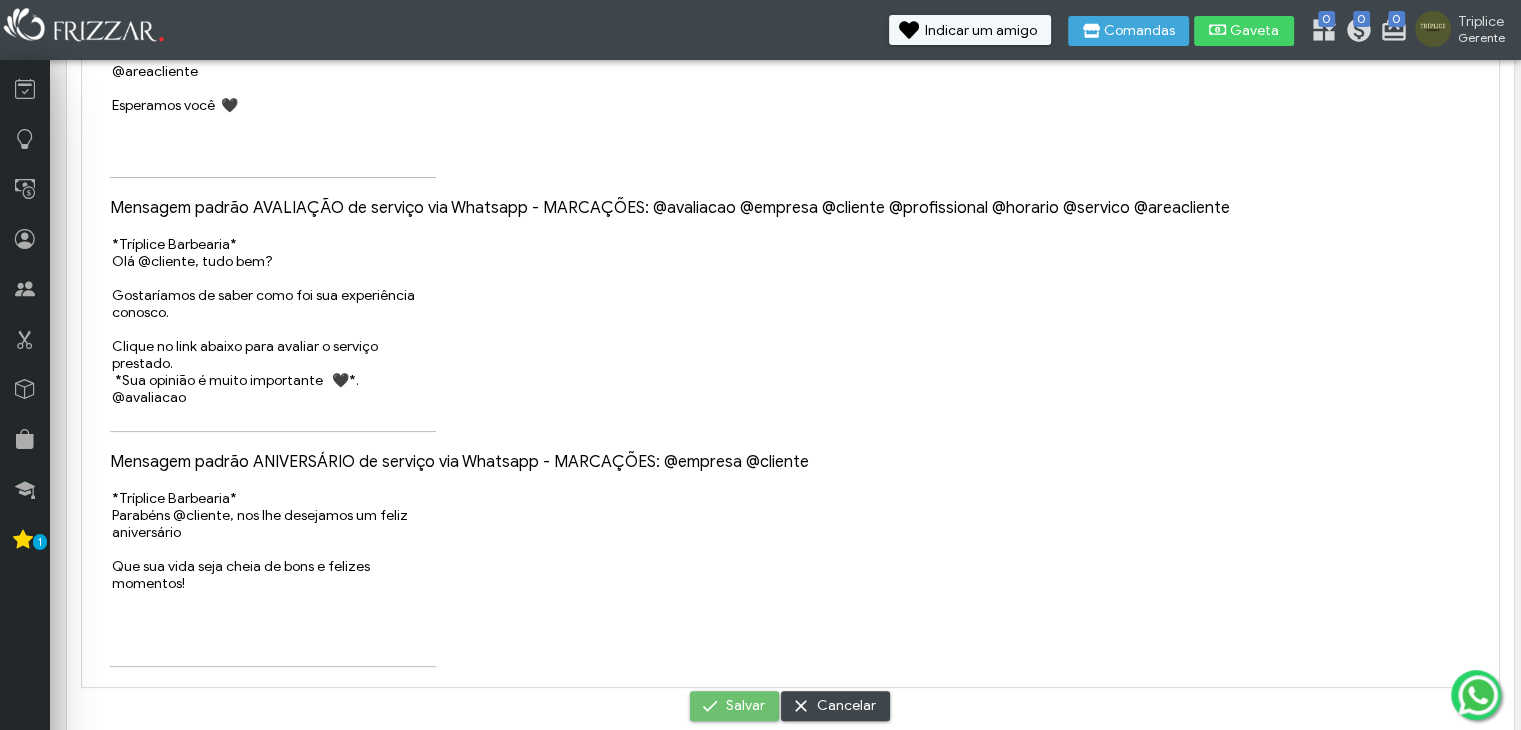 click on "Salvar" at bounding box center [745, 706] 